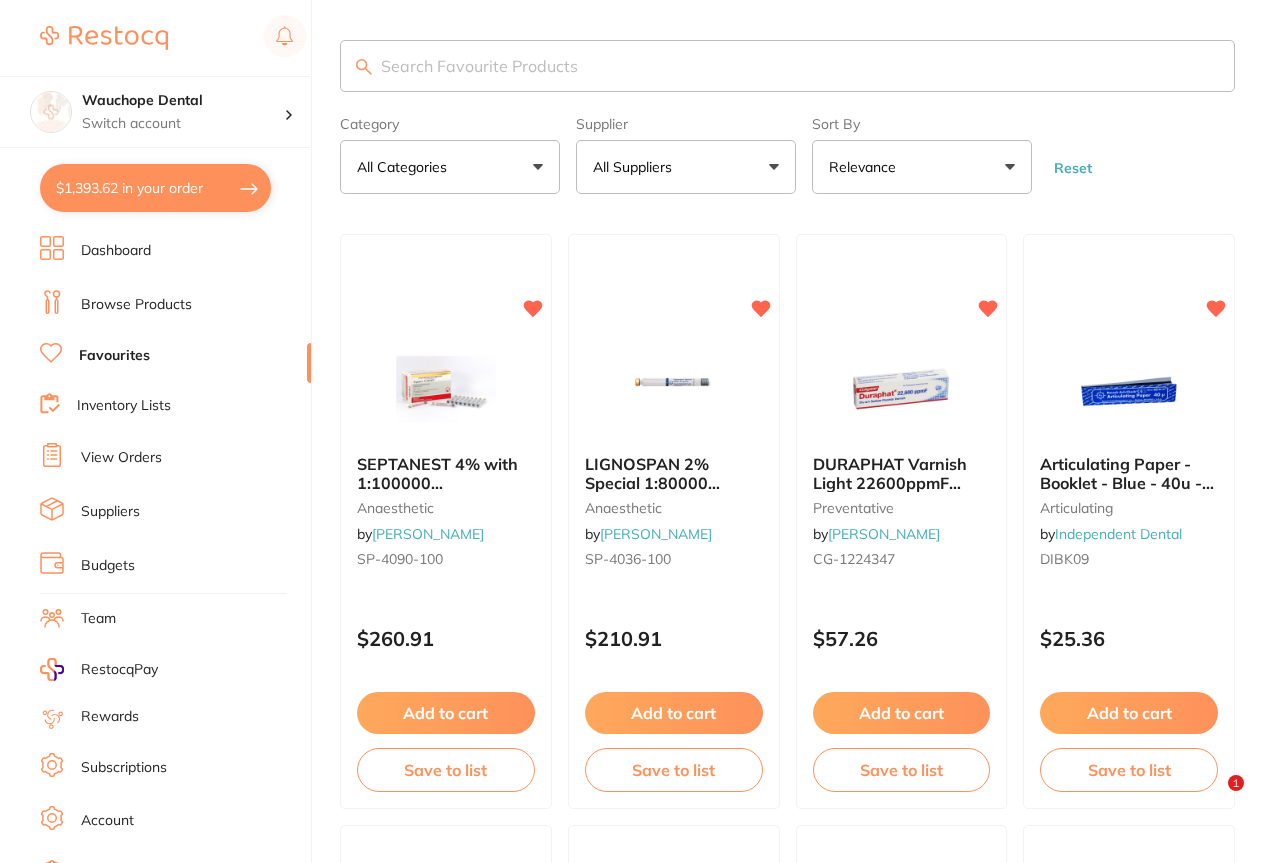 scroll, scrollTop: 40, scrollLeft: 0, axis: vertical 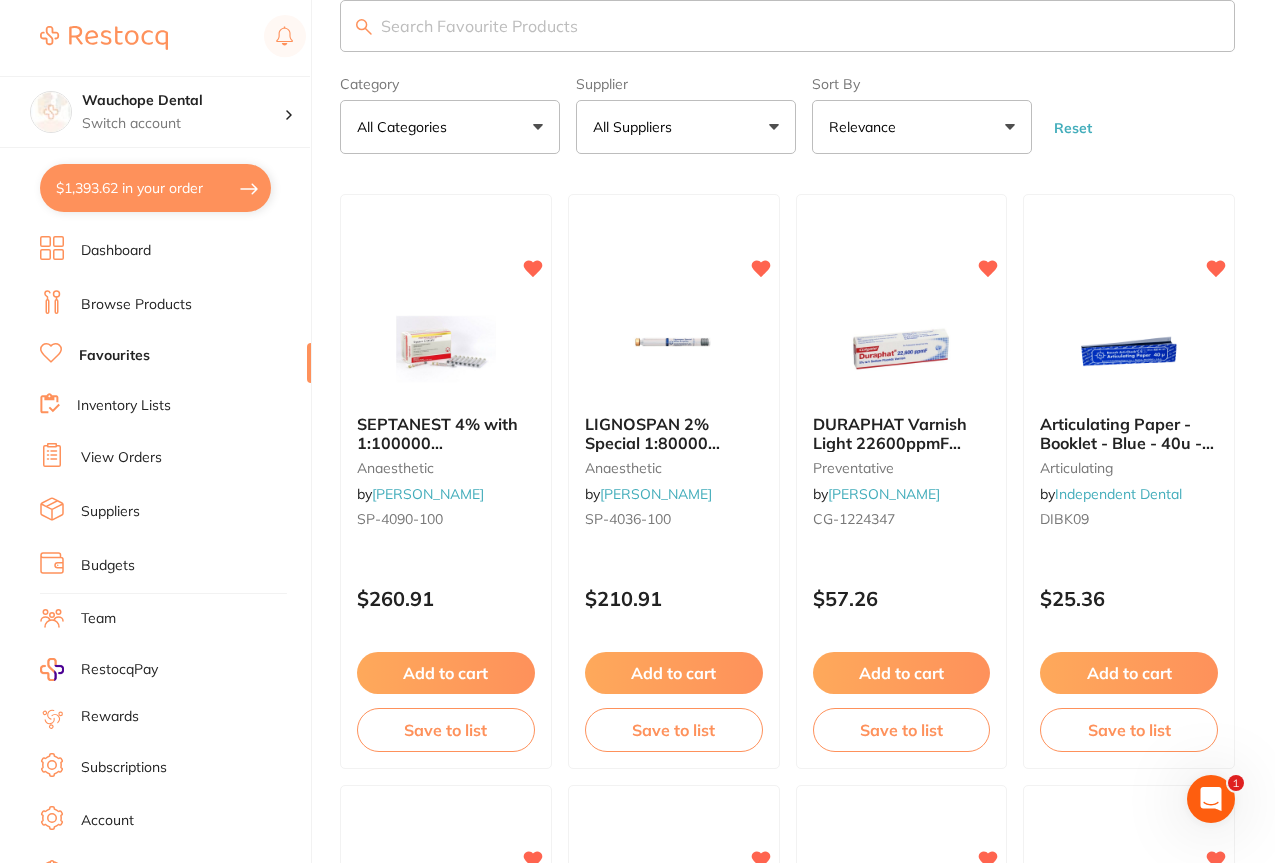 click at bounding box center [787, 26] 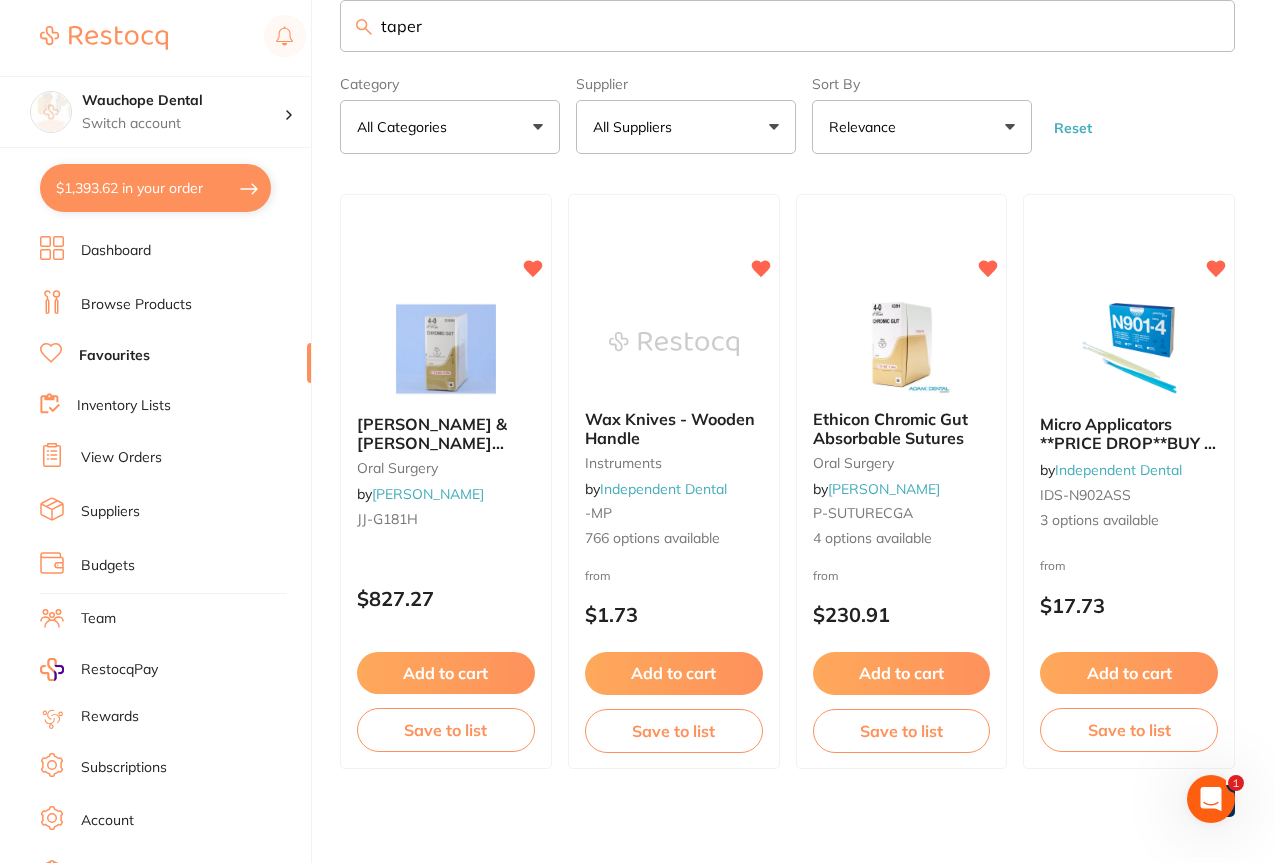 scroll, scrollTop: 0, scrollLeft: 0, axis: both 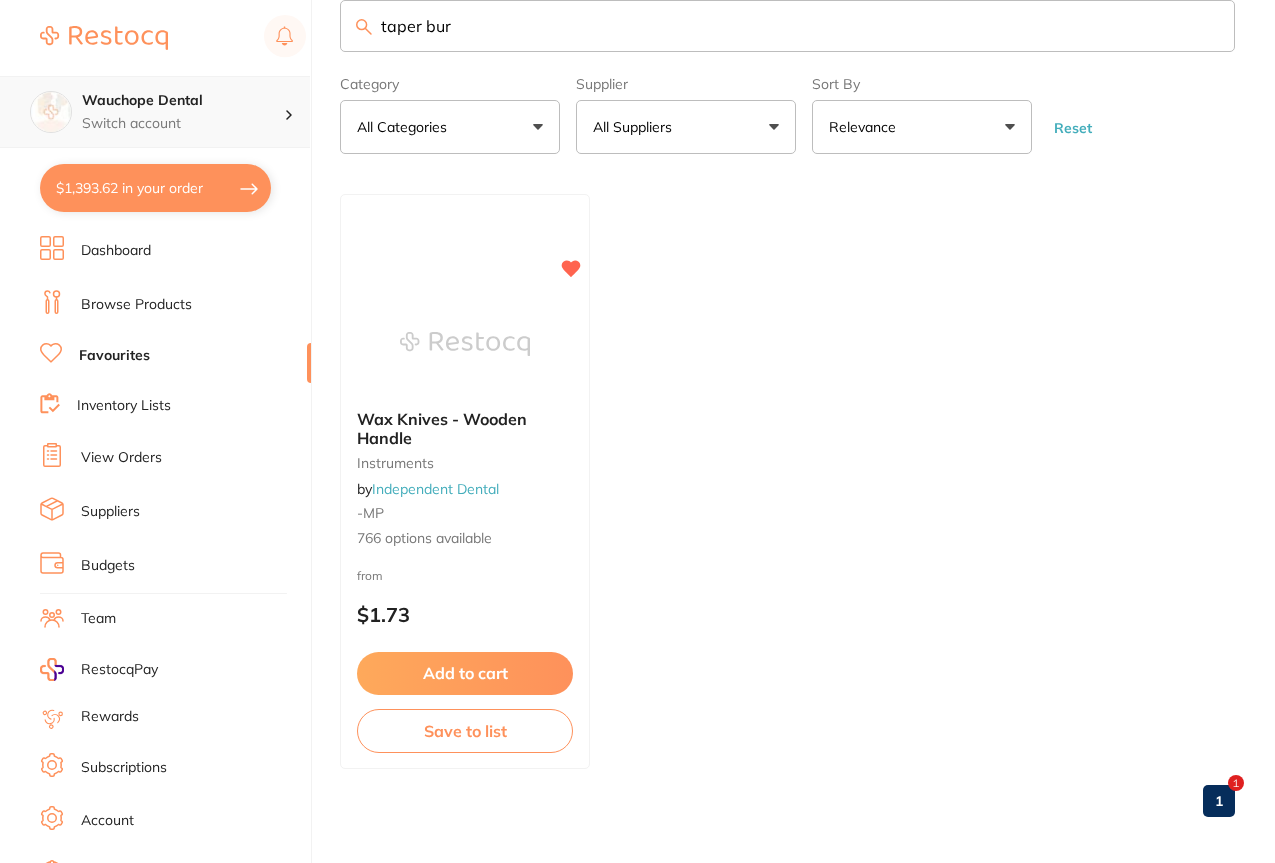 type on "taper bur" 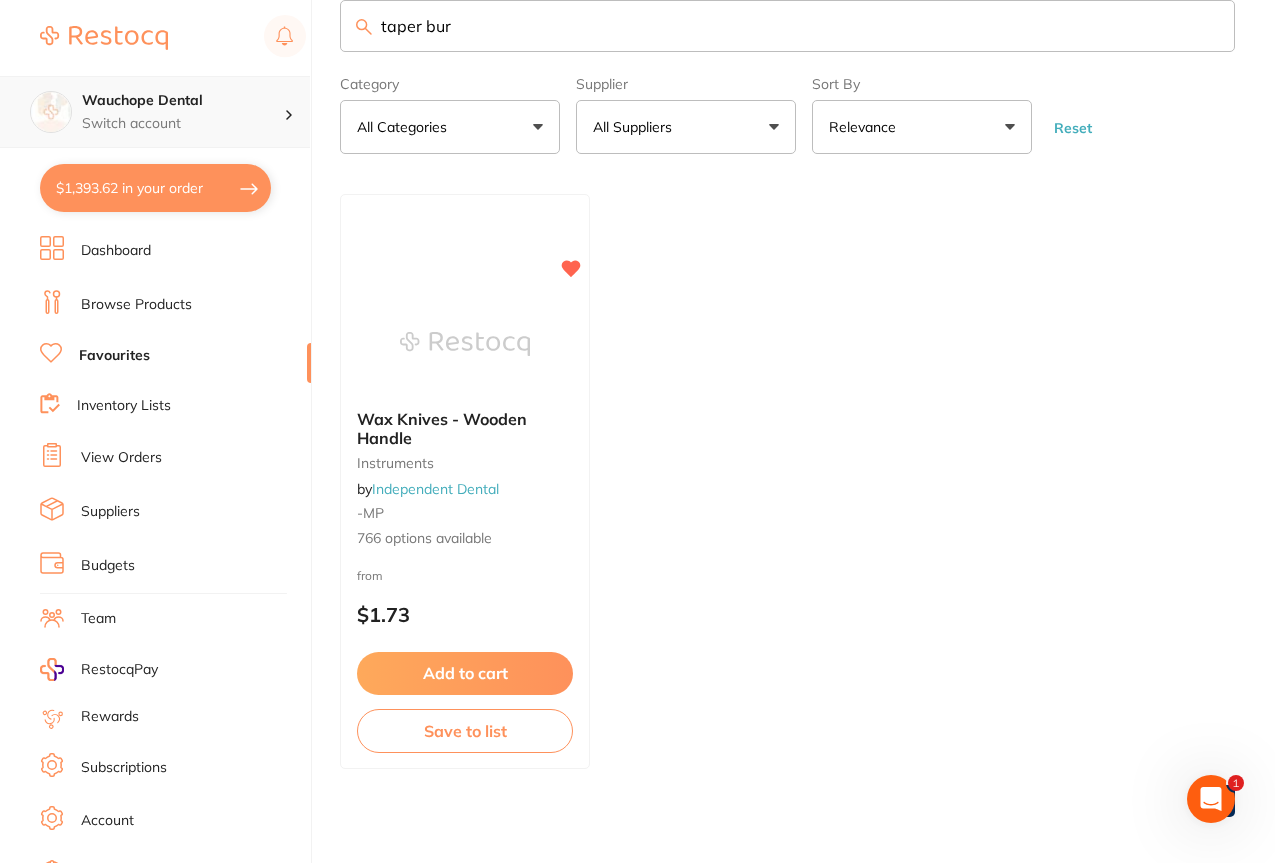 scroll, scrollTop: 0, scrollLeft: 0, axis: both 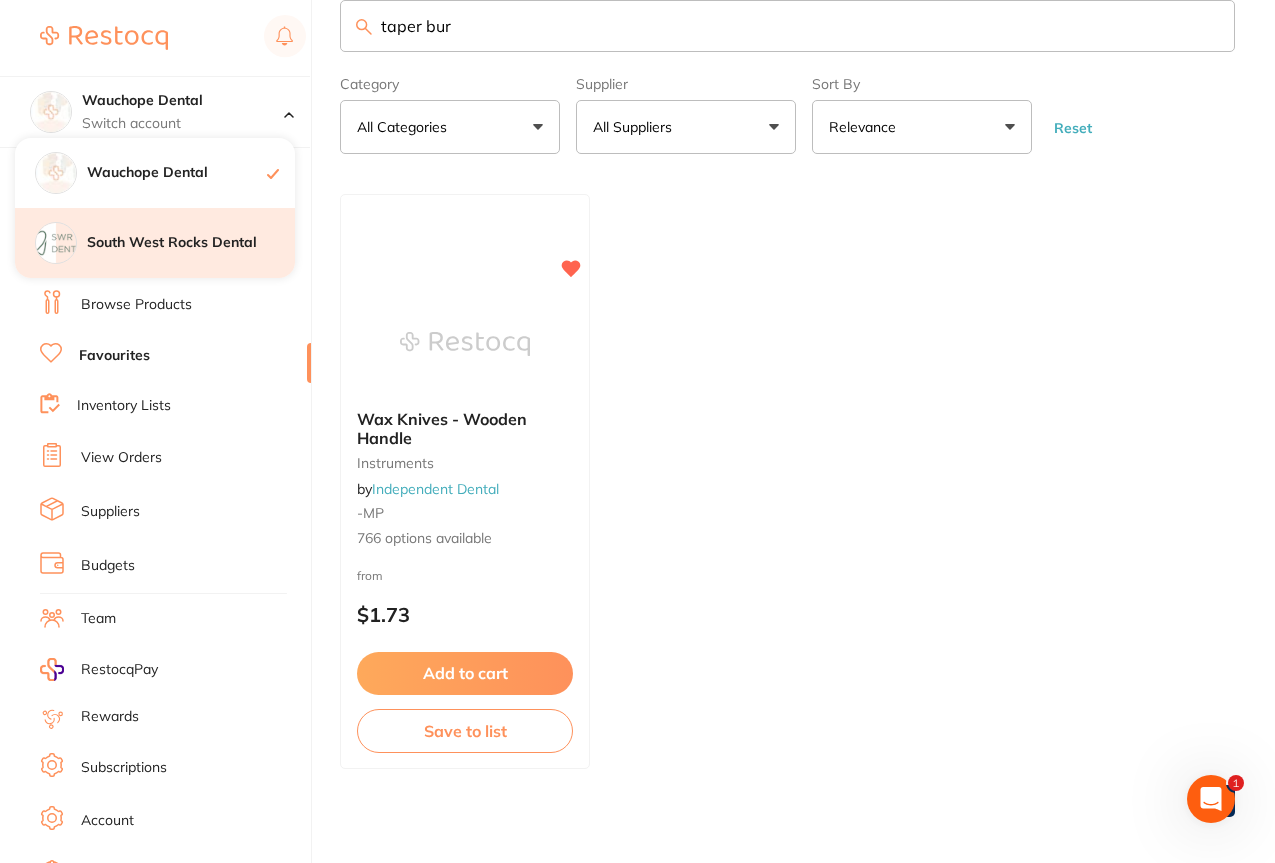 click on "South West Rocks Dental" at bounding box center [155, 243] 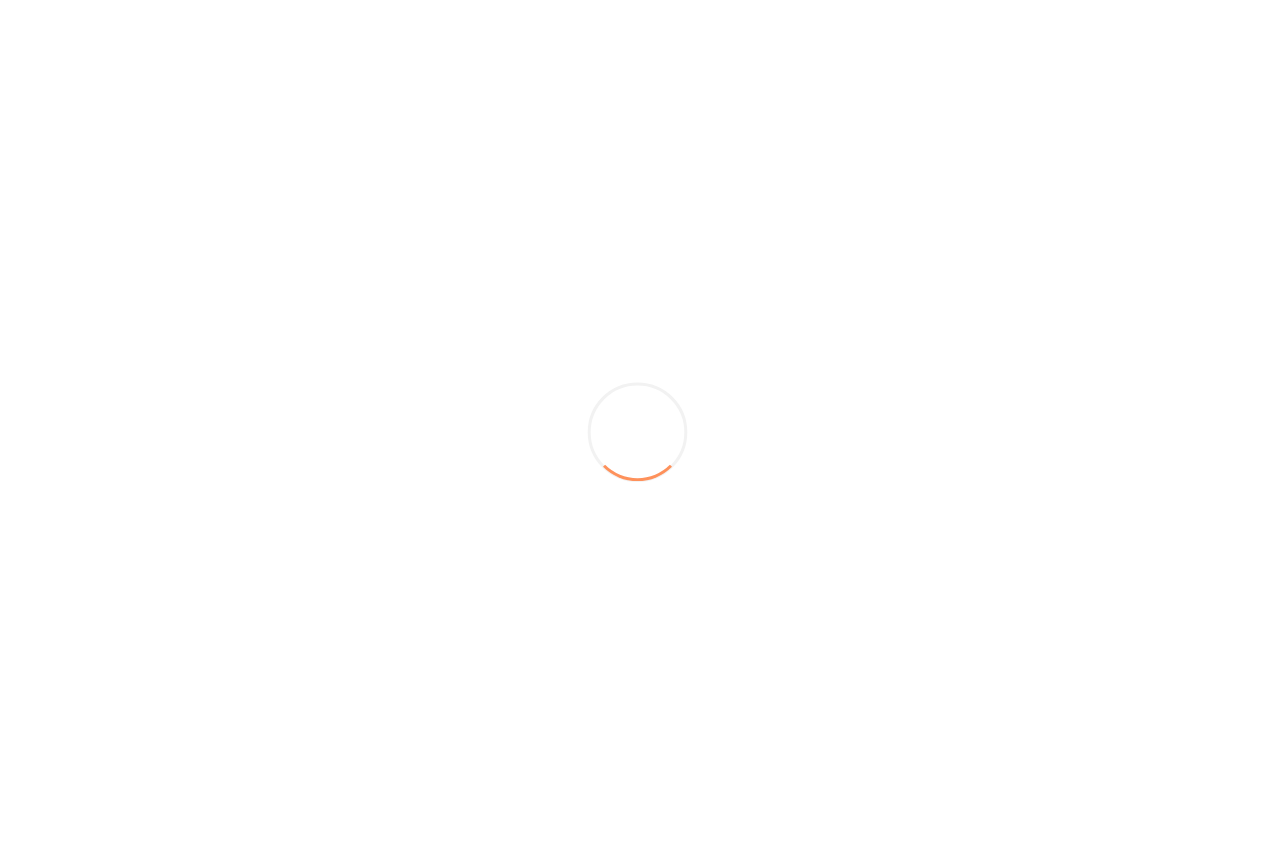 scroll, scrollTop: 0, scrollLeft: 0, axis: both 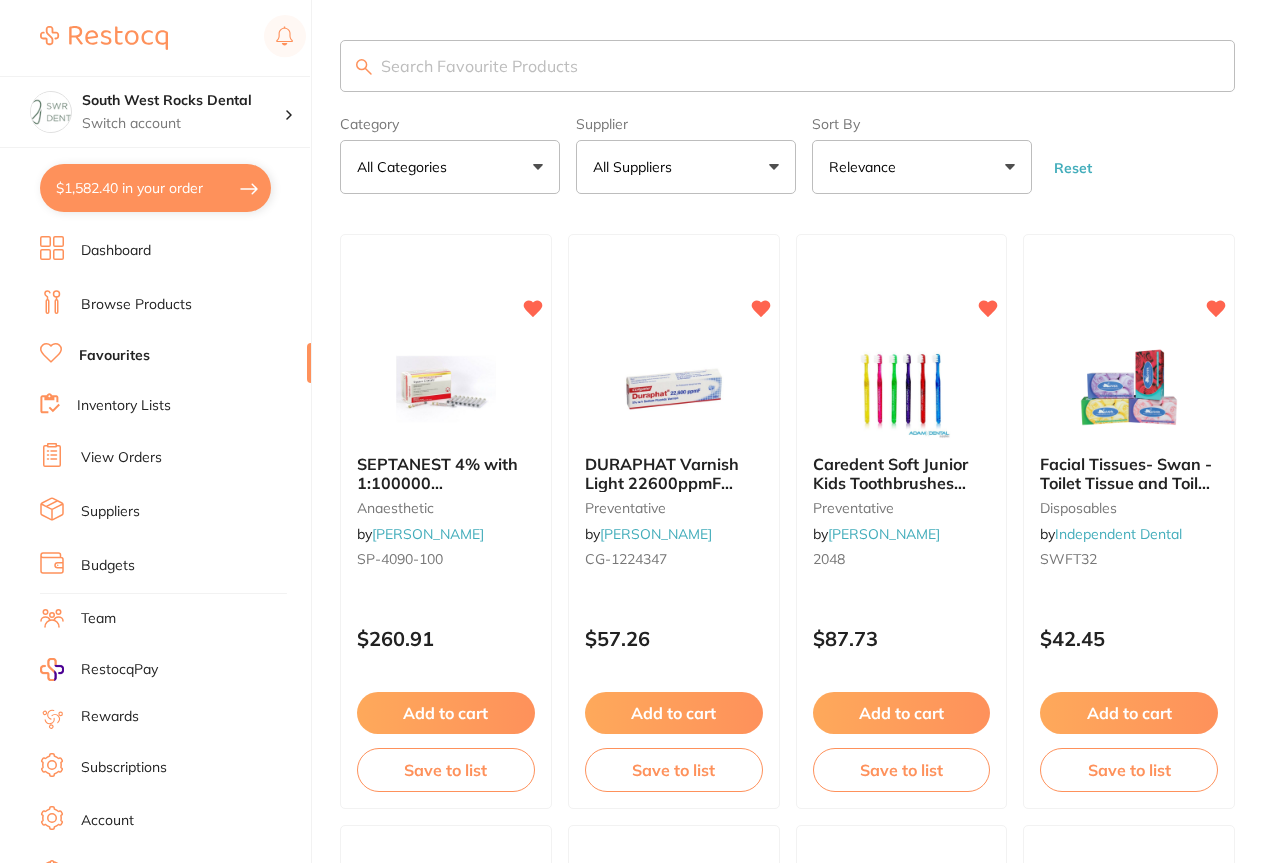 click at bounding box center (787, 66) 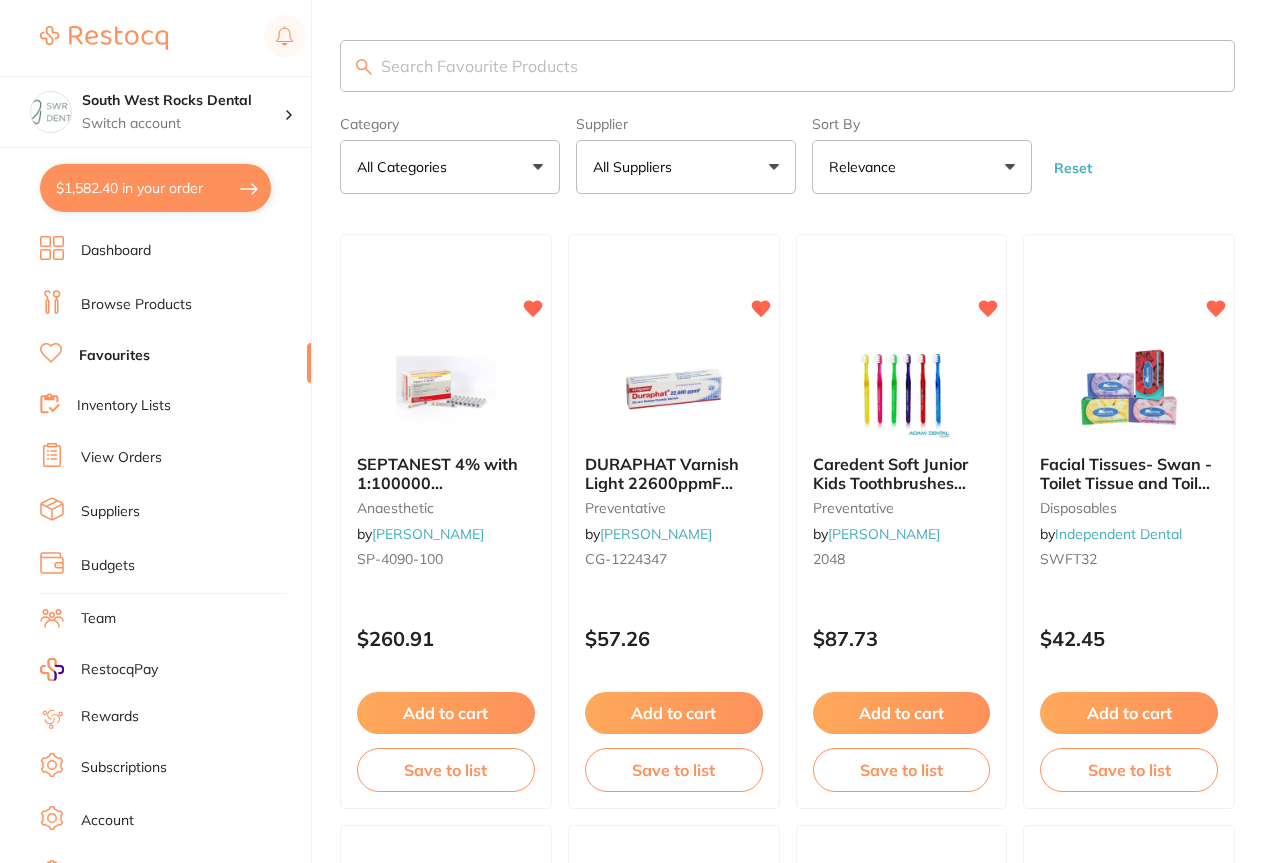 scroll, scrollTop: 0, scrollLeft: 0, axis: both 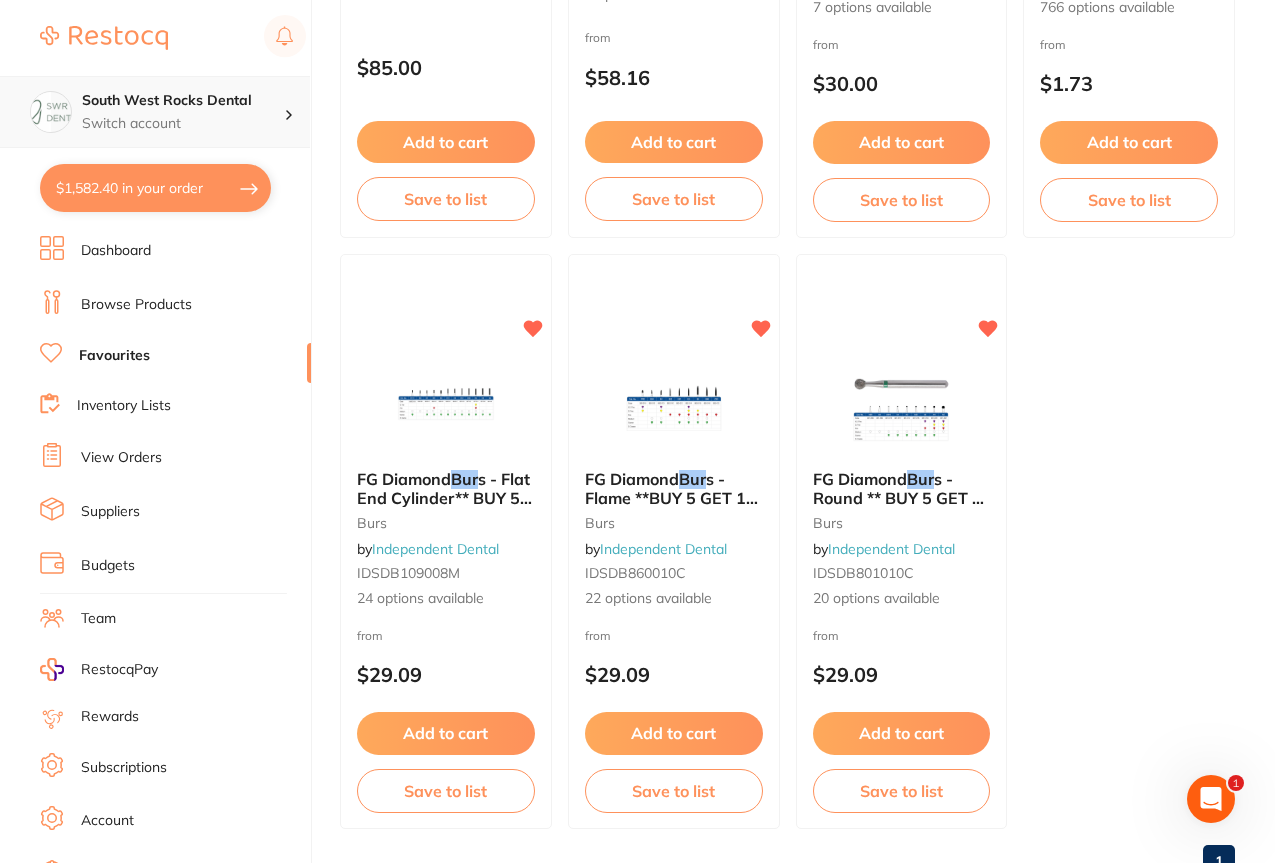 type on "bur" 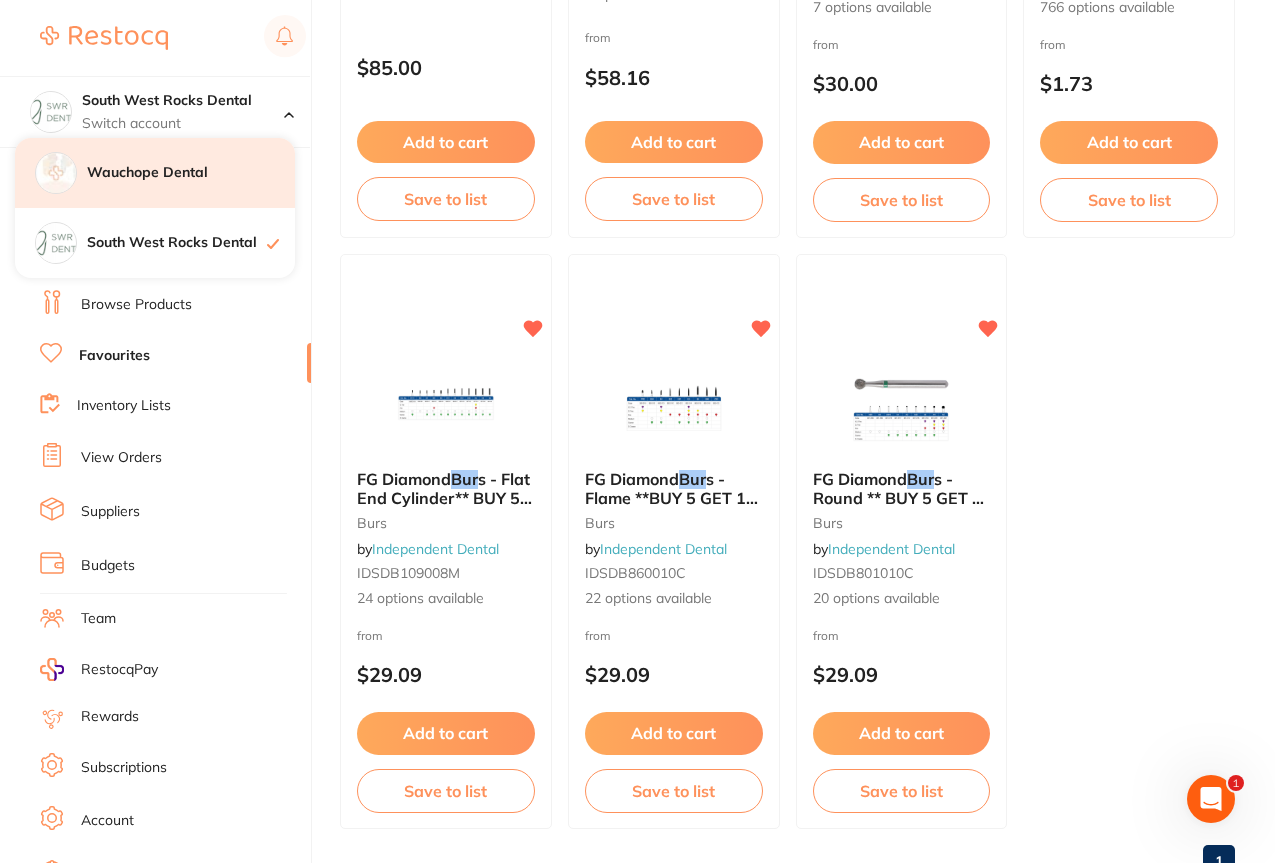 click on "Wauchope Dental" at bounding box center [155, 173] 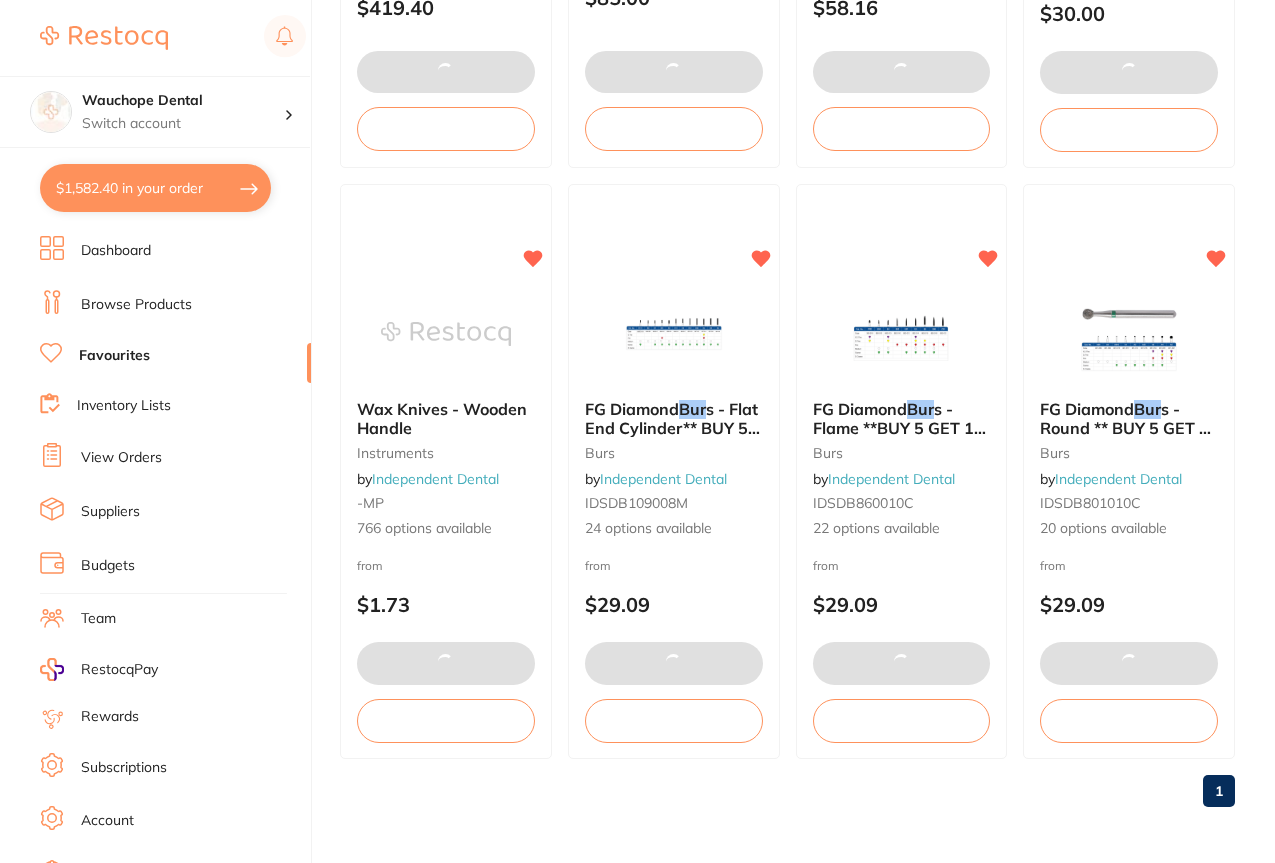 scroll, scrollTop: 571, scrollLeft: 0, axis: vertical 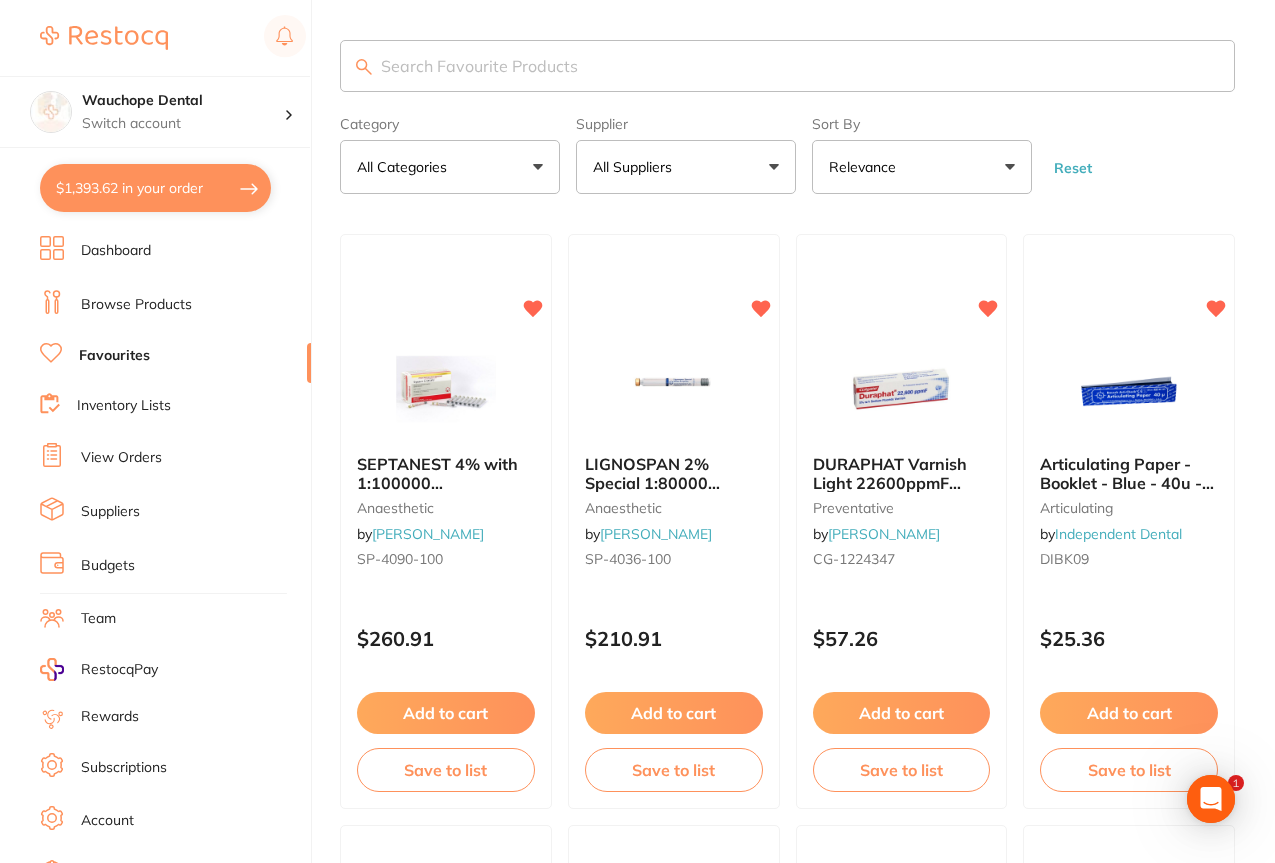 click on "Browse Products" at bounding box center (136, 305) 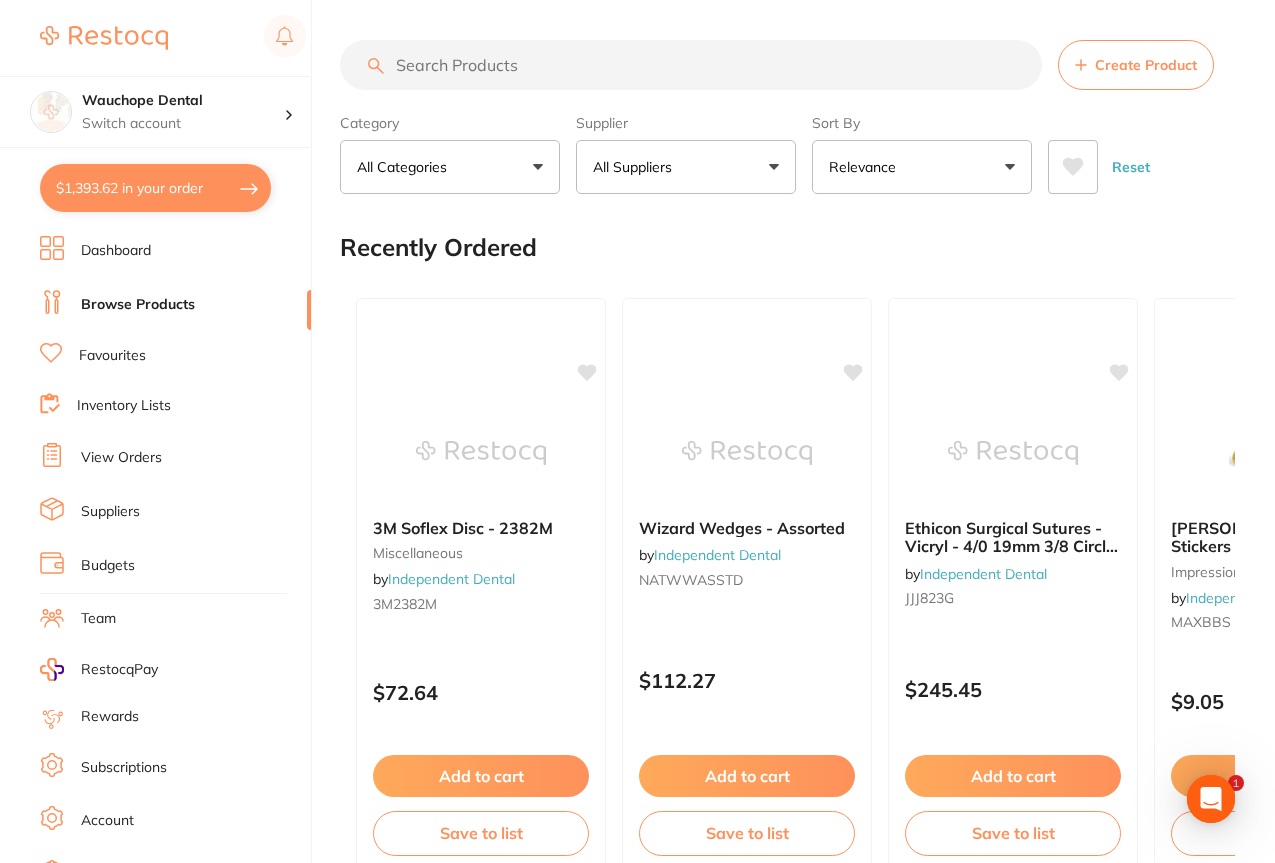 scroll, scrollTop: 0, scrollLeft: 0, axis: both 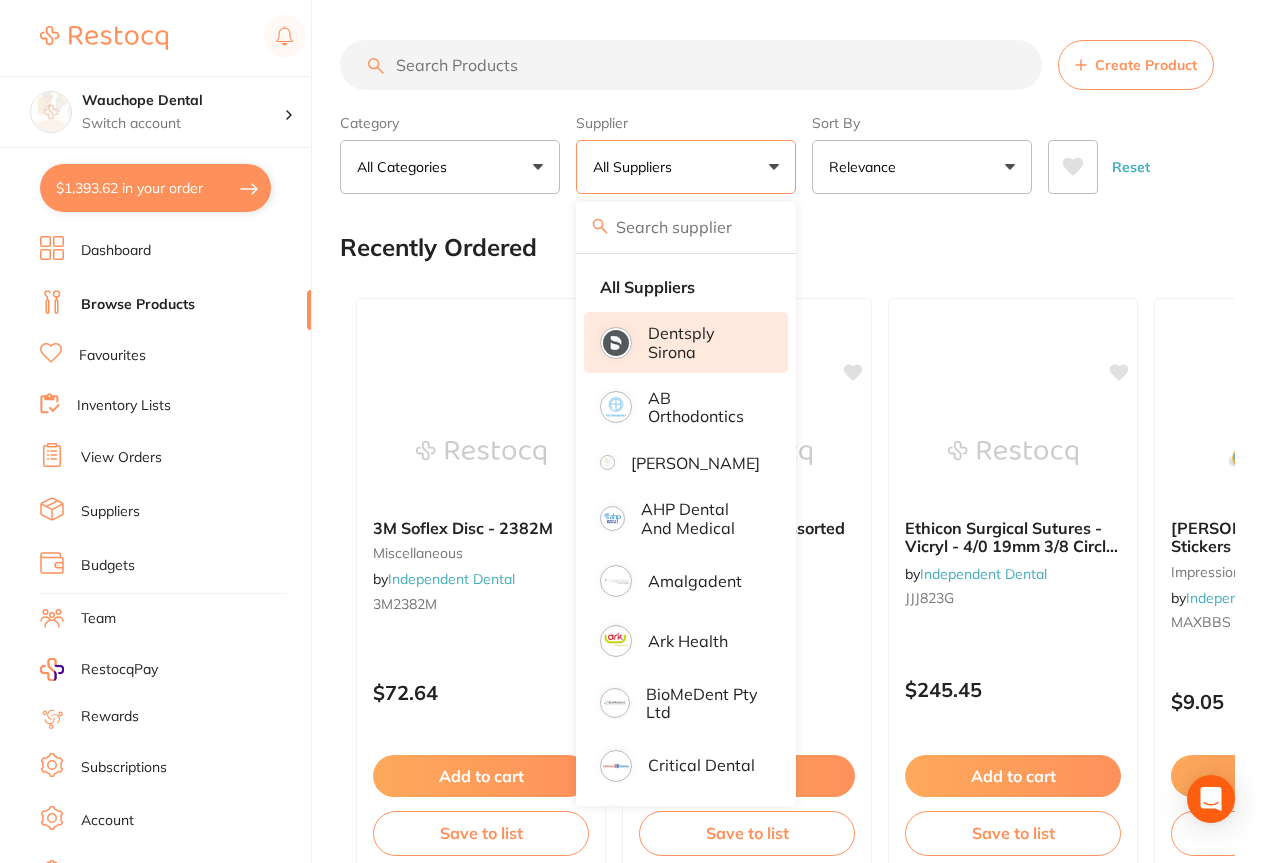 click on "Dentsply Sirona" at bounding box center [686, 342] 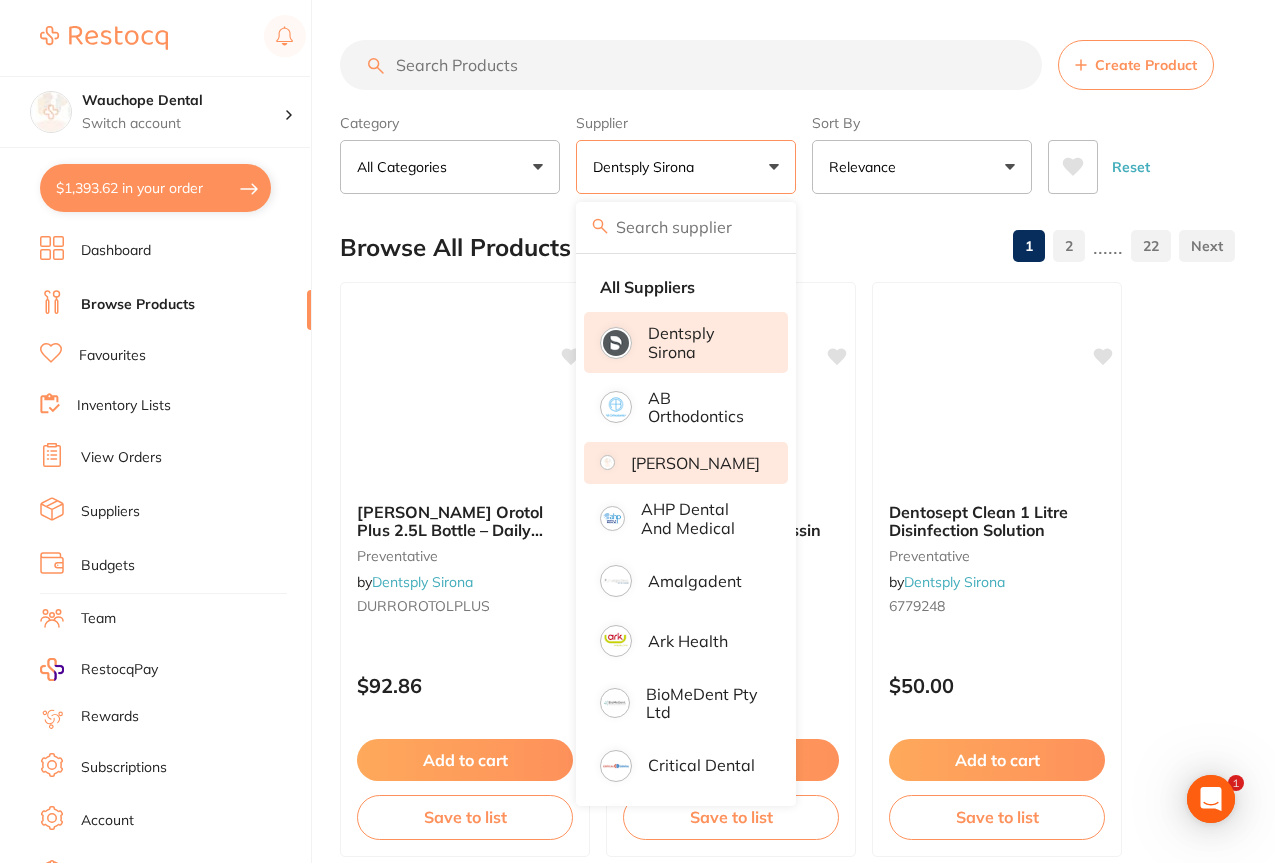 scroll, scrollTop: 0, scrollLeft: 0, axis: both 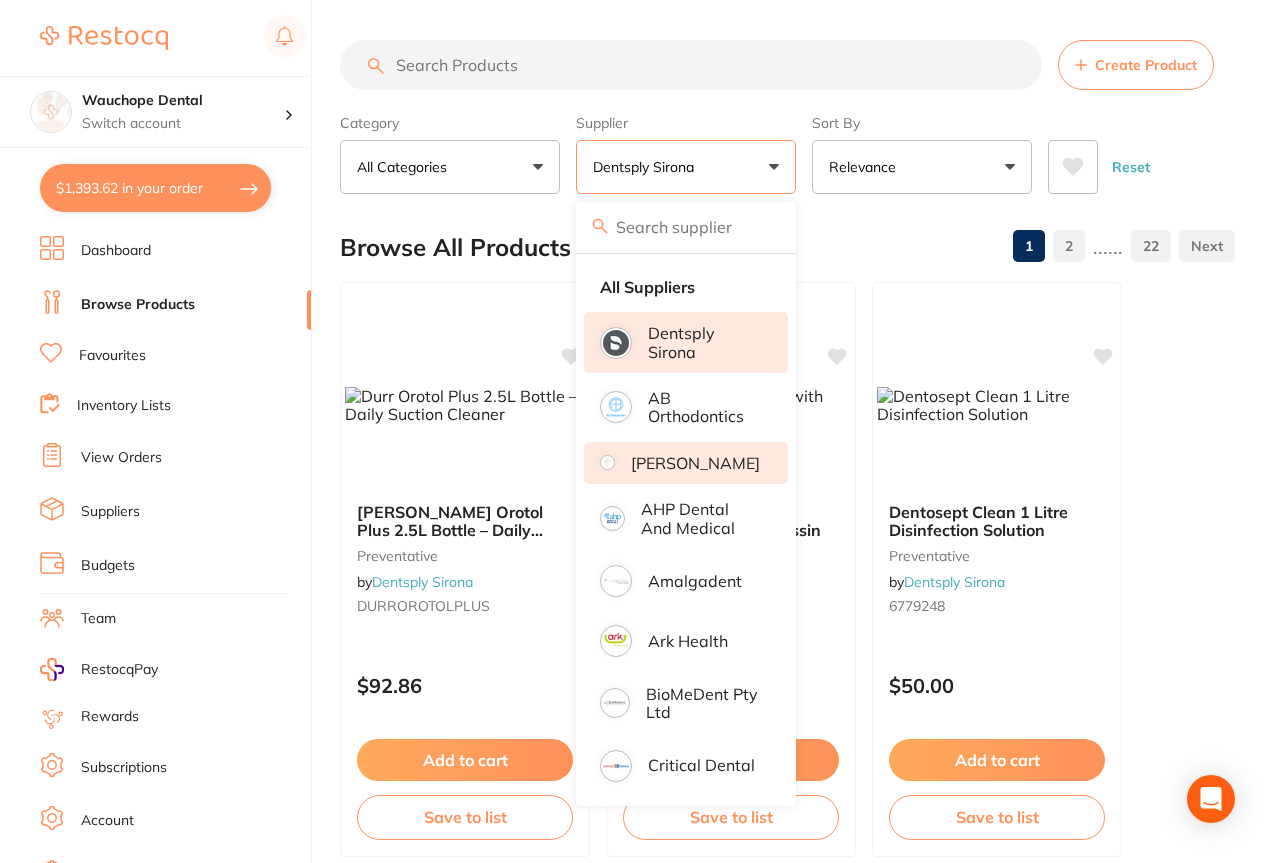 click on "[PERSON_NAME]" at bounding box center [695, 463] 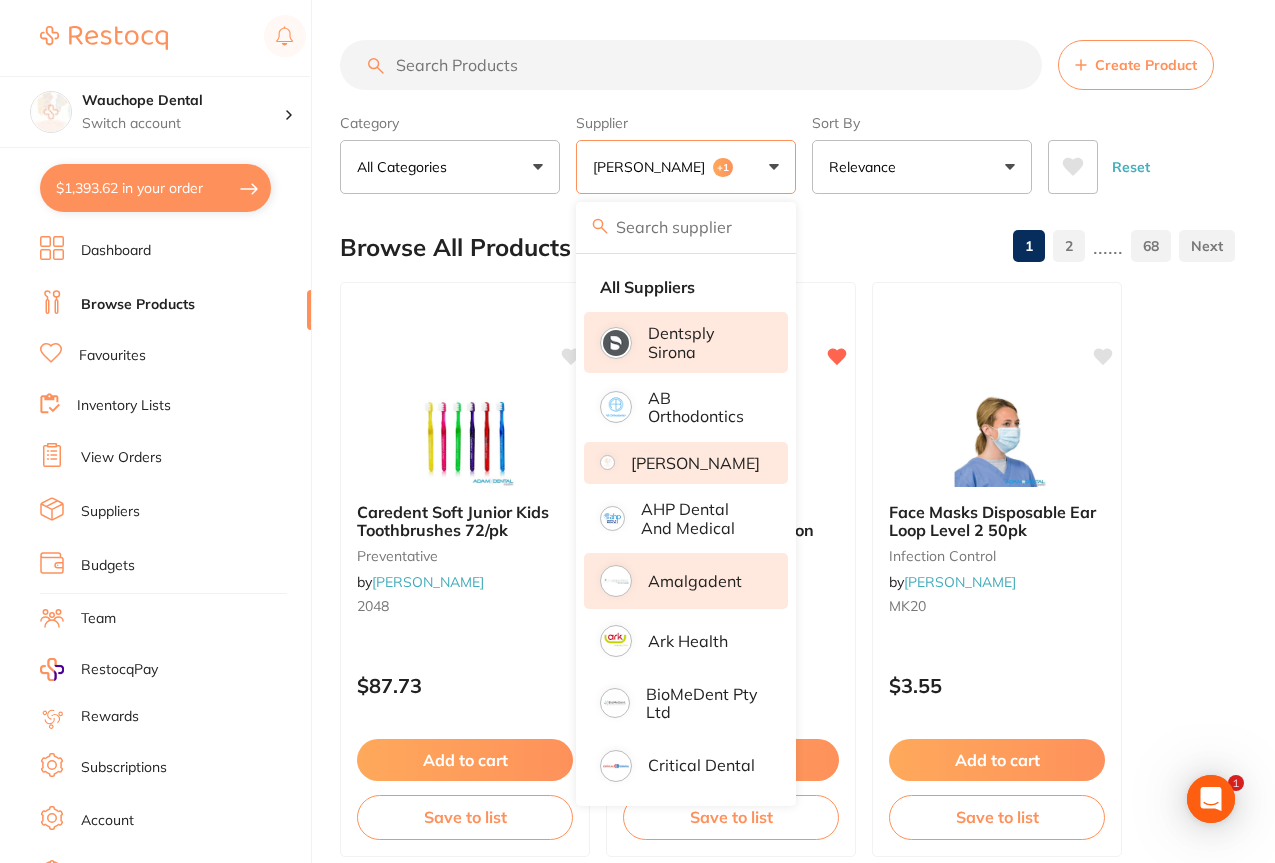 scroll, scrollTop: 0, scrollLeft: 0, axis: both 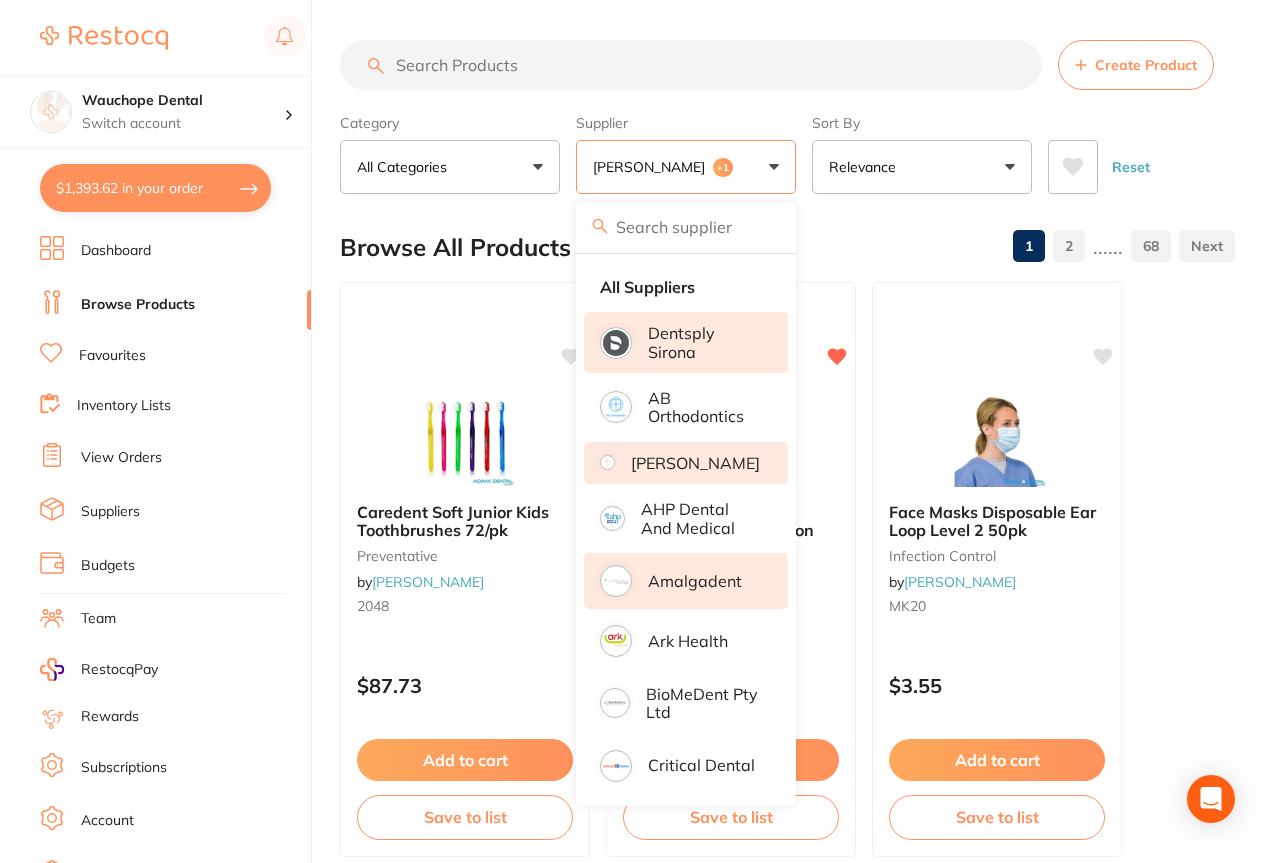 click on "Amalgadent" at bounding box center (695, 581) 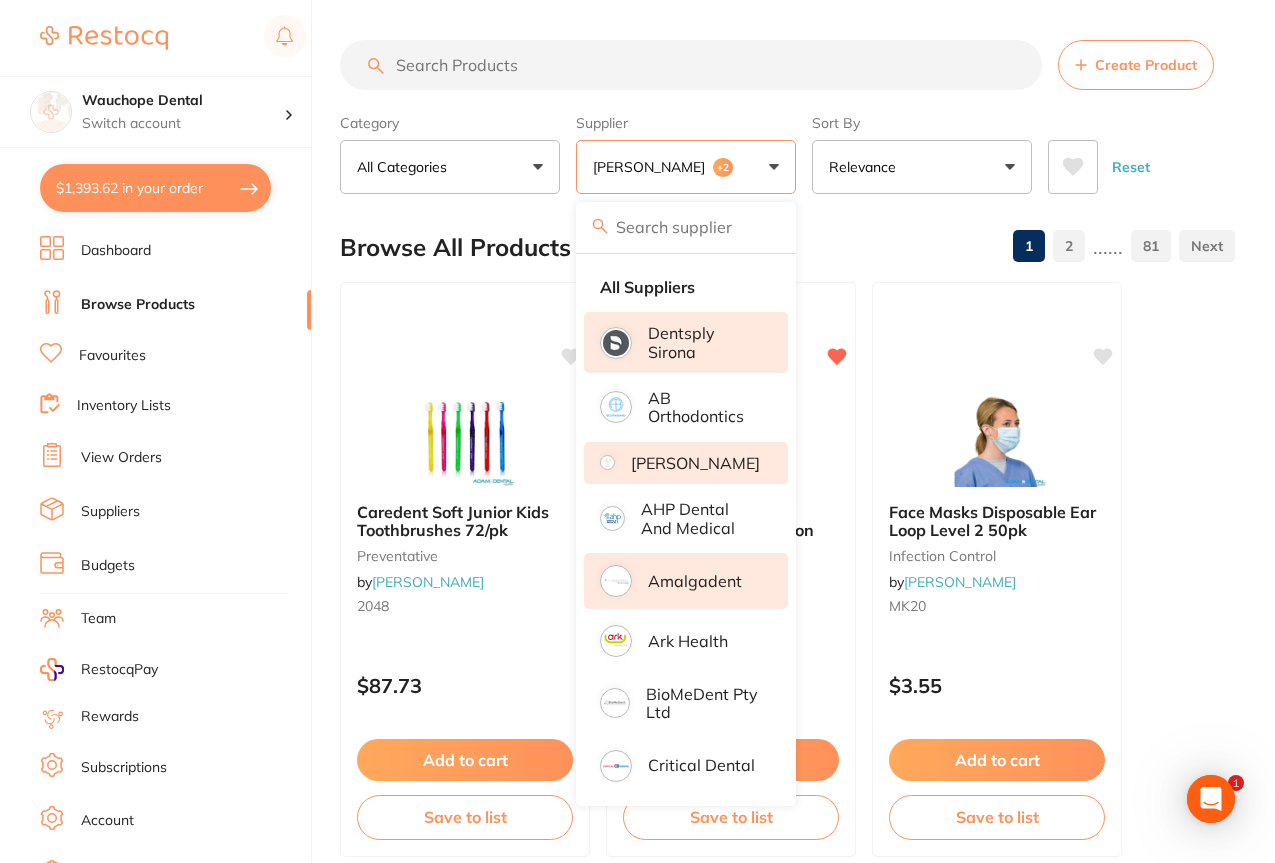 scroll, scrollTop: 0, scrollLeft: 0, axis: both 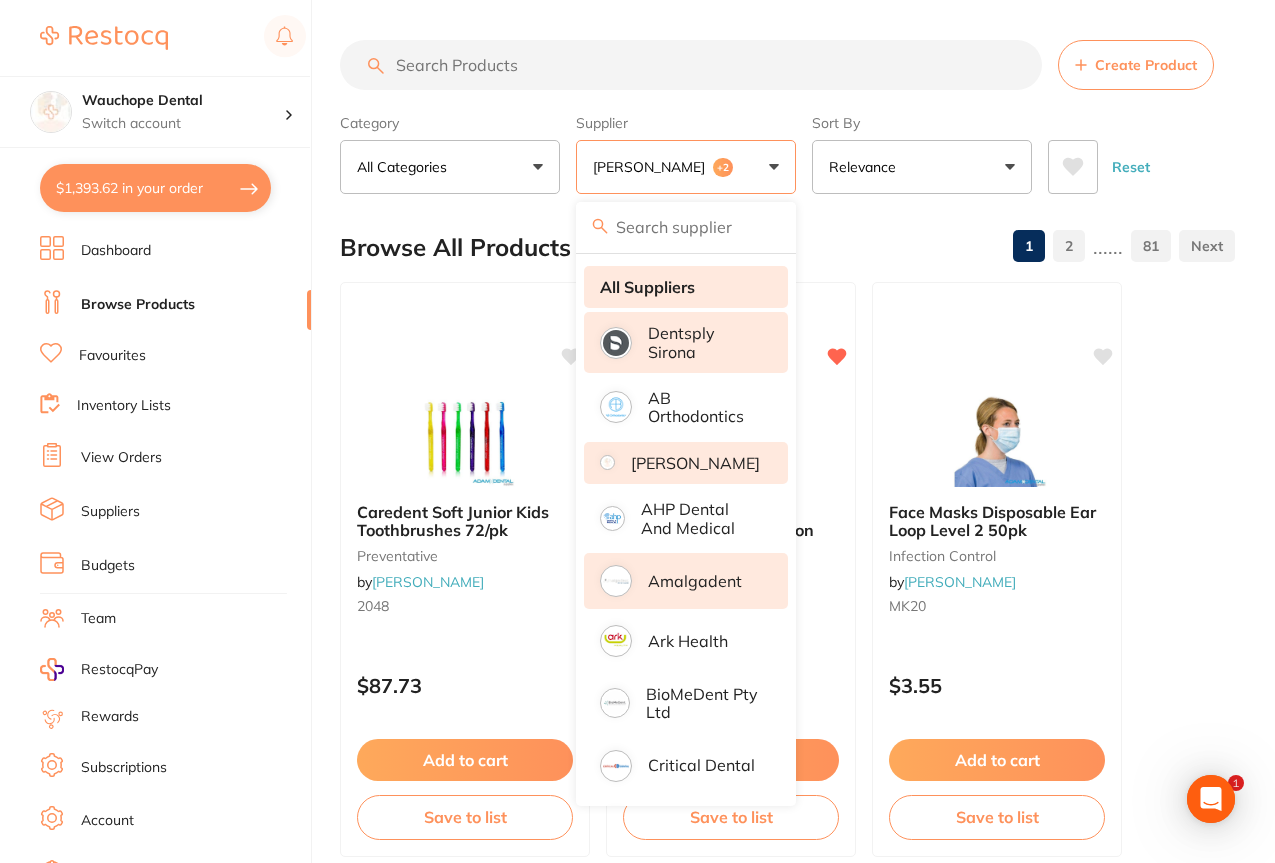 click on "All Suppliers" at bounding box center [647, 287] 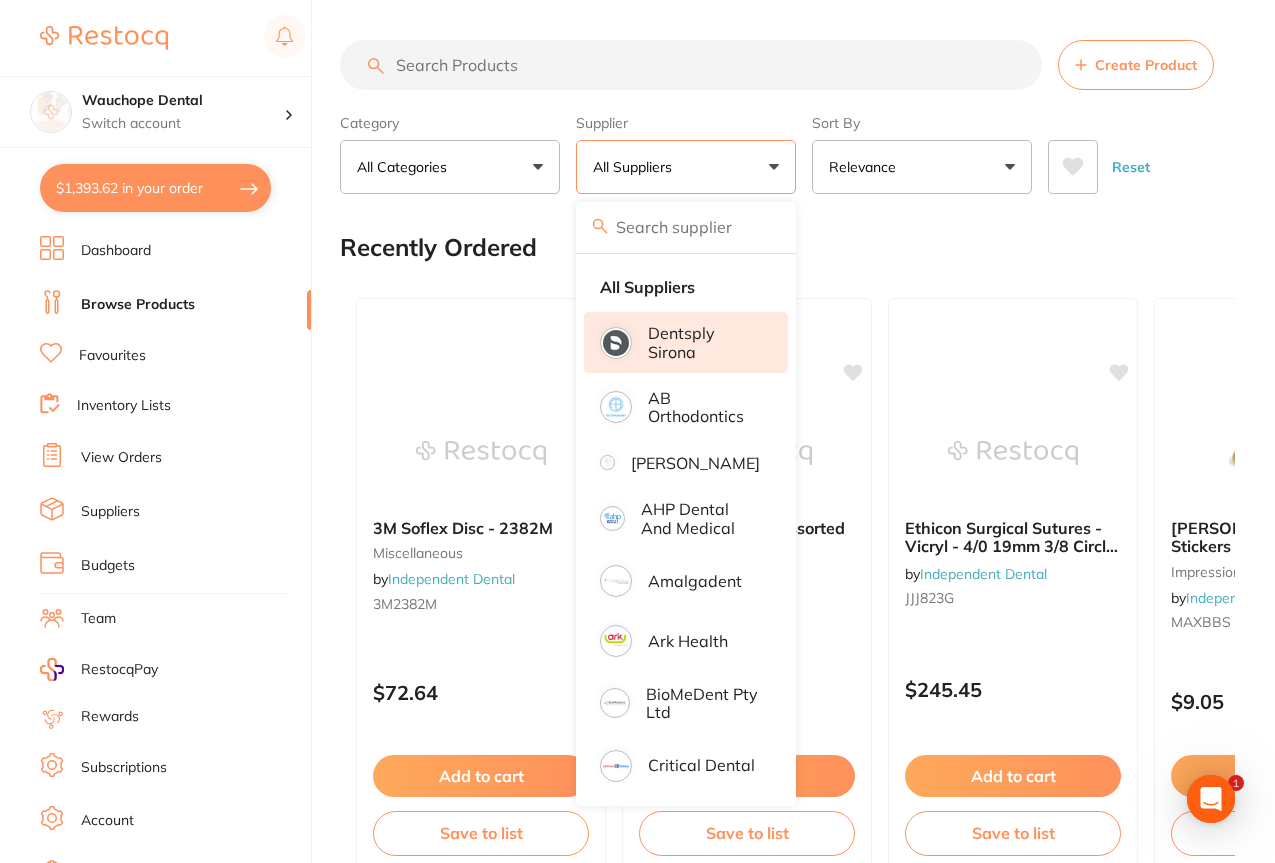 scroll, scrollTop: 0, scrollLeft: 0, axis: both 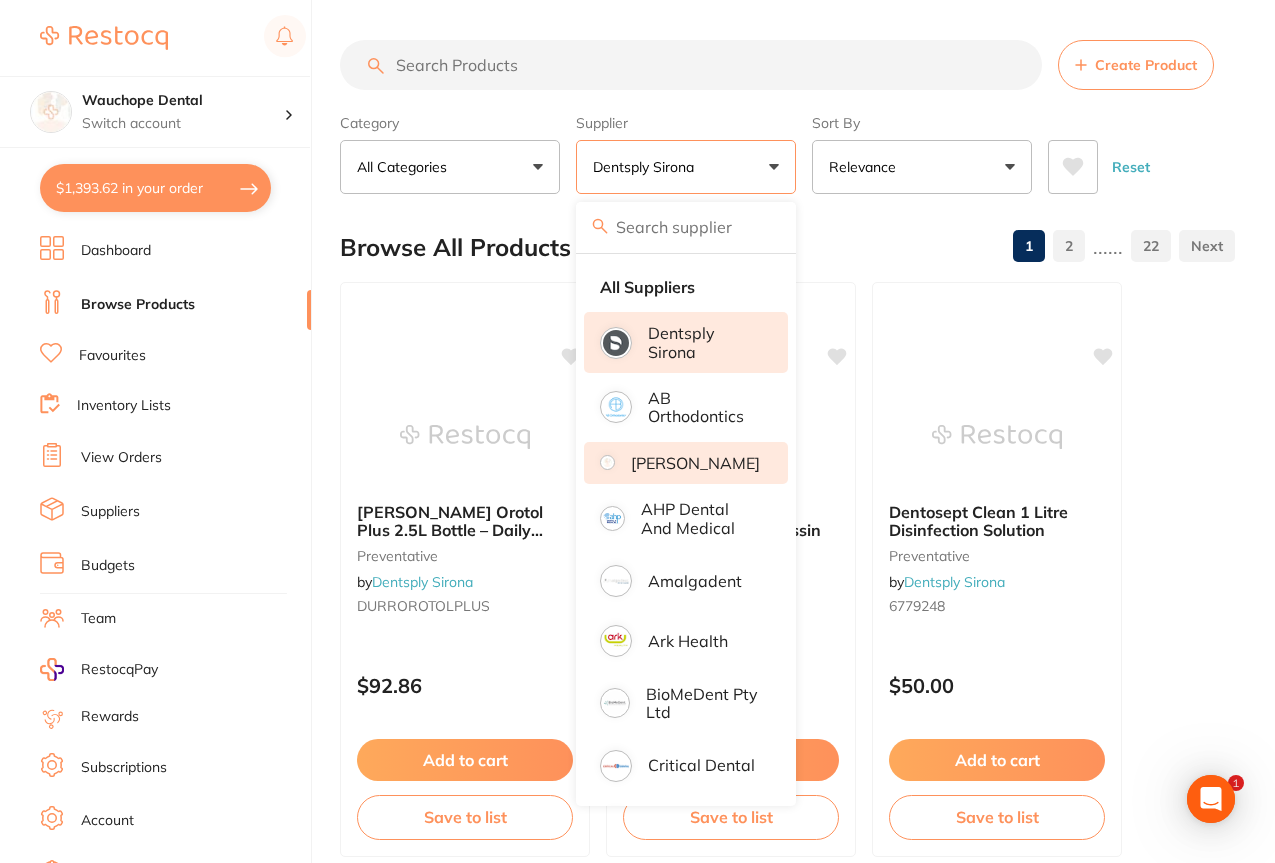 click on "[PERSON_NAME]" at bounding box center (695, 463) 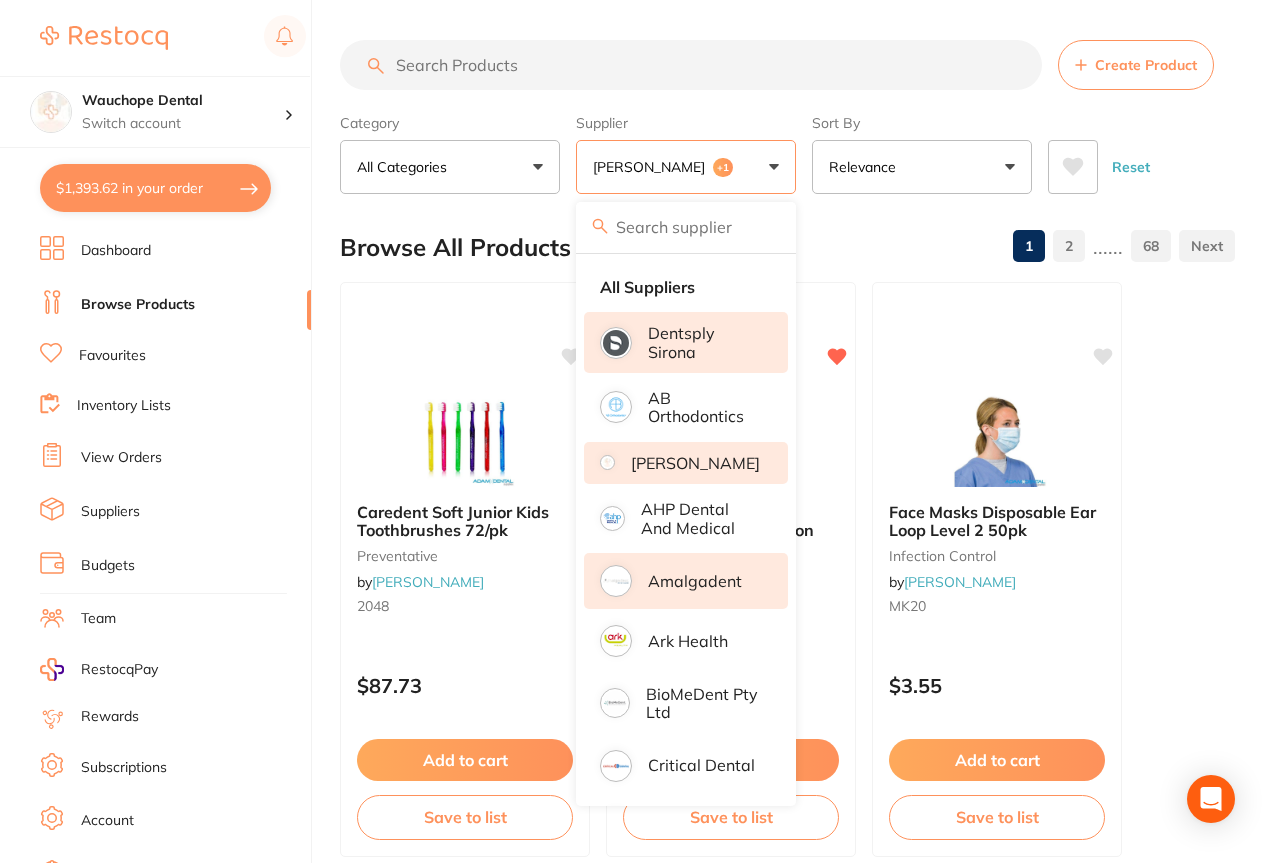 click on "Amalgadent" at bounding box center [695, 581] 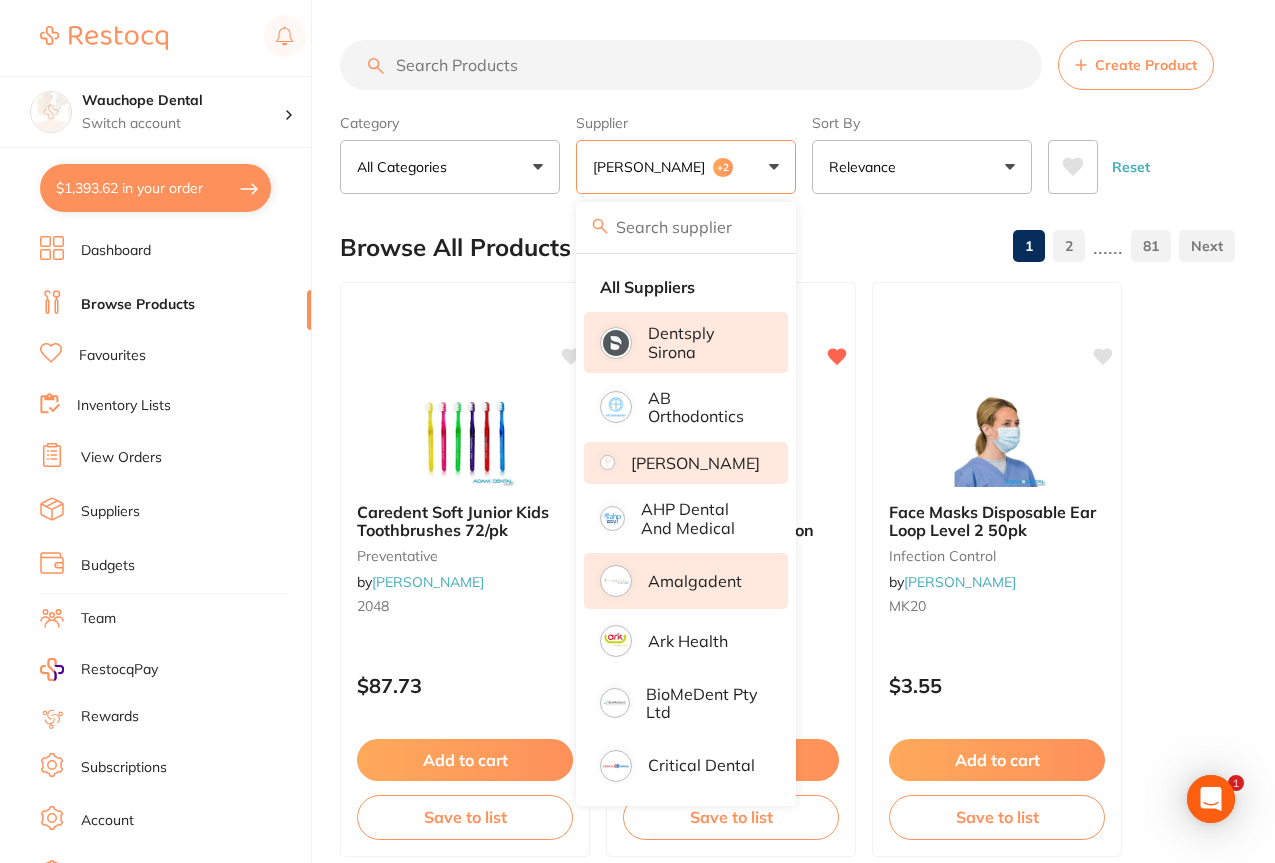 scroll, scrollTop: 0, scrollLeft: 0, axis: both 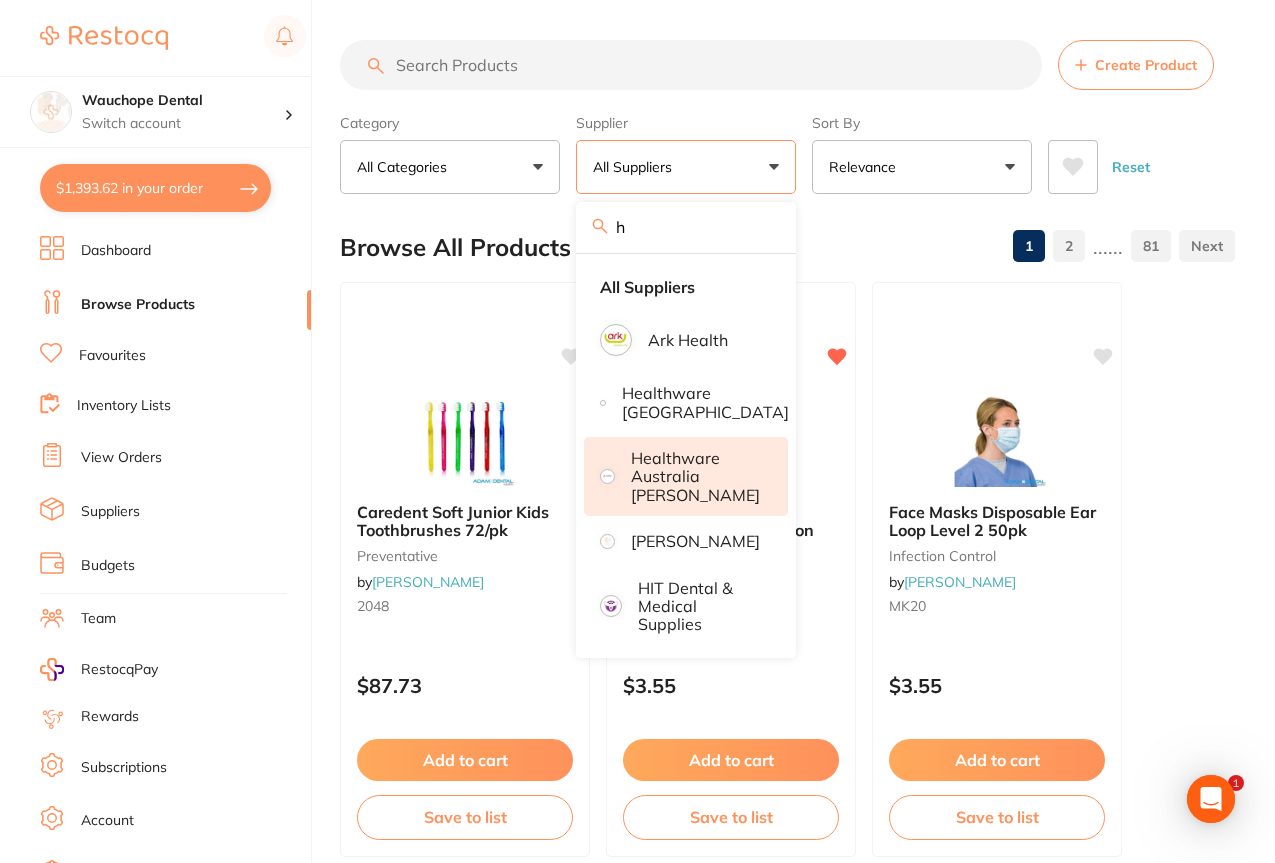 type on "h" 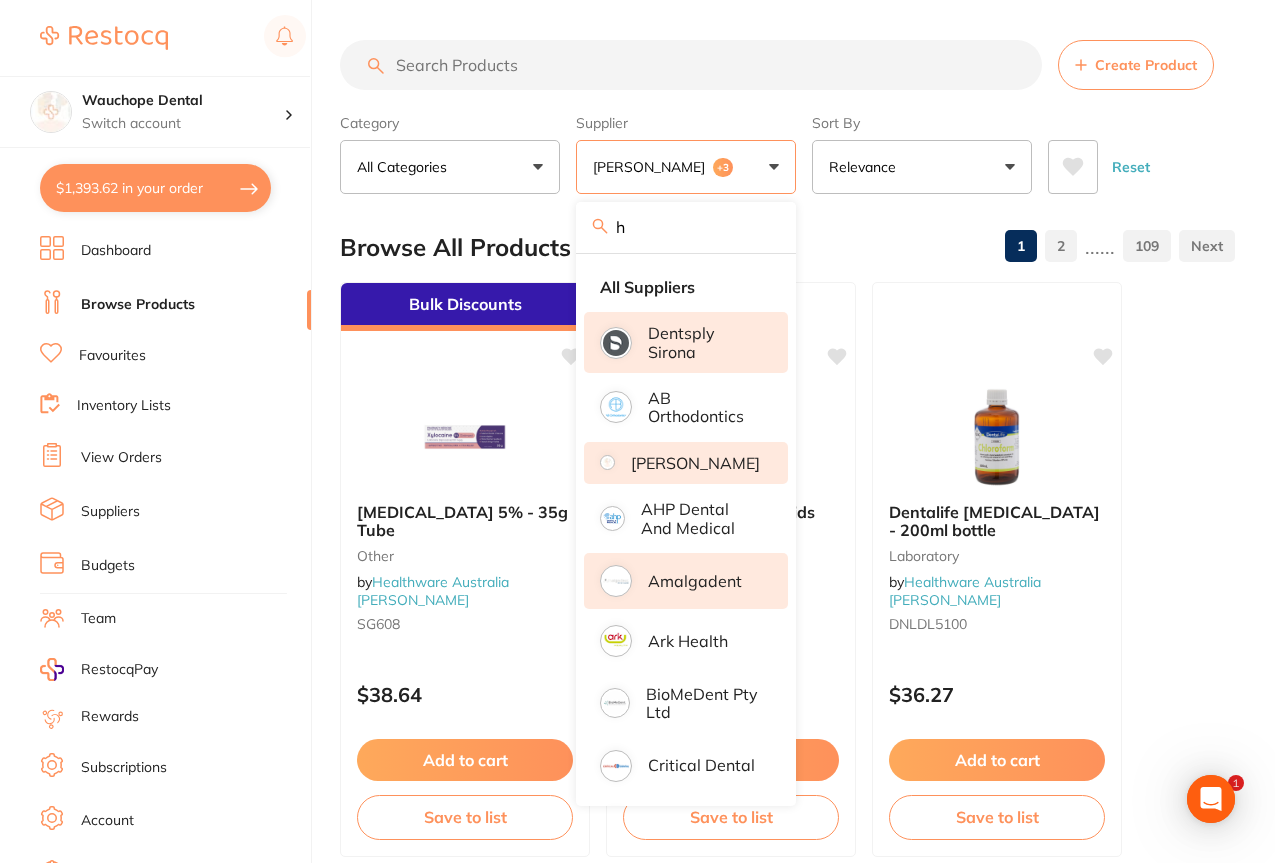 click on "[PERSON_NAME]" at bounding box center (695, 463) 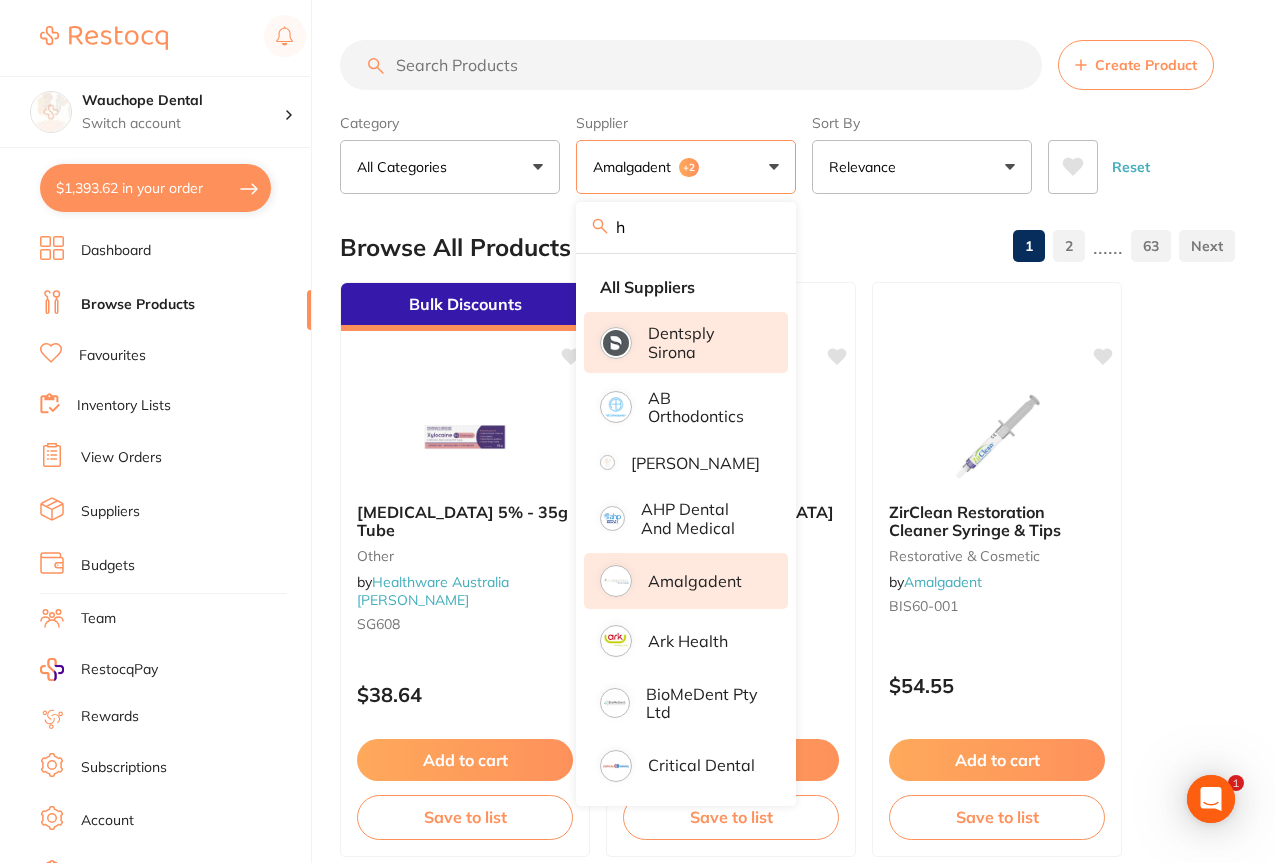 scroll, scrollTop: 0, scrollLeft: 0, axis: both 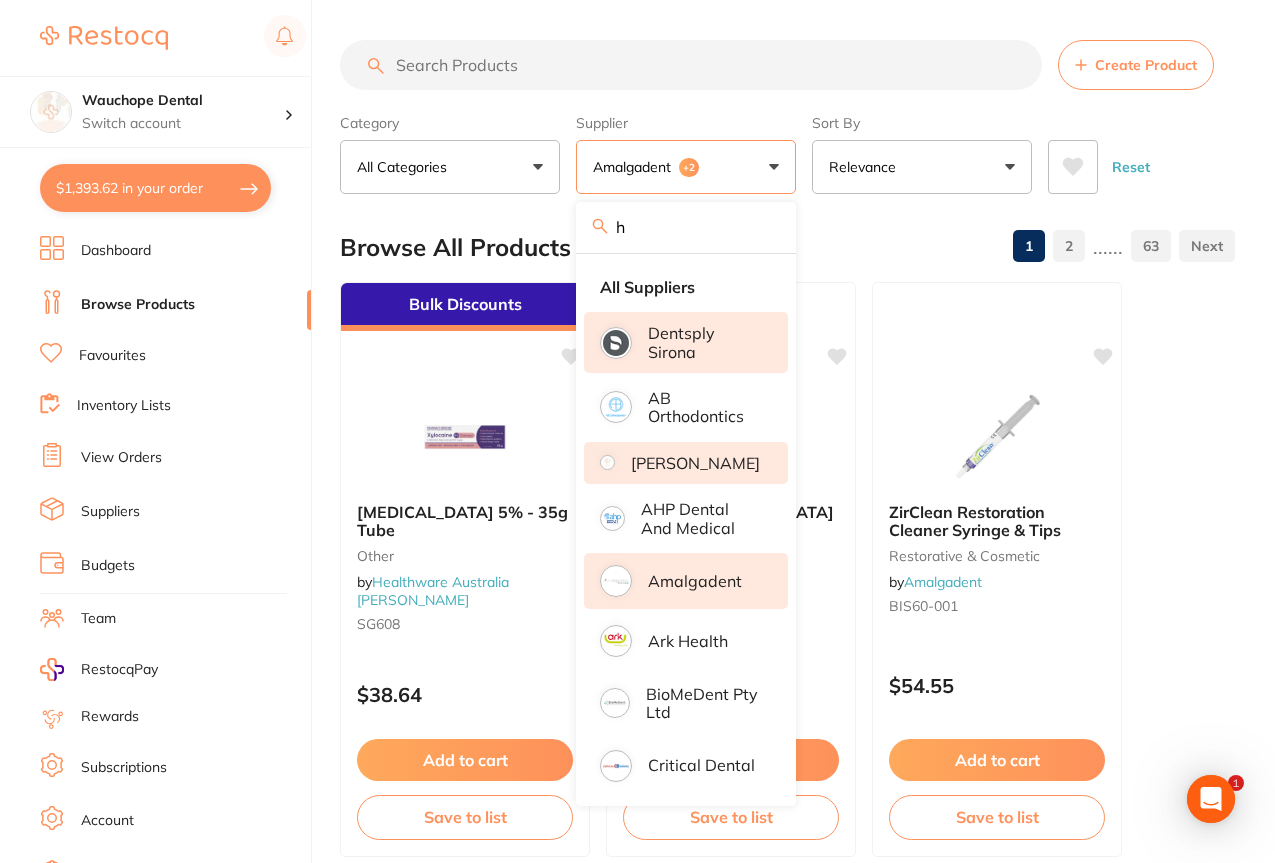 click on "[PERSON_NAME]" at bounding box center [695, 463] 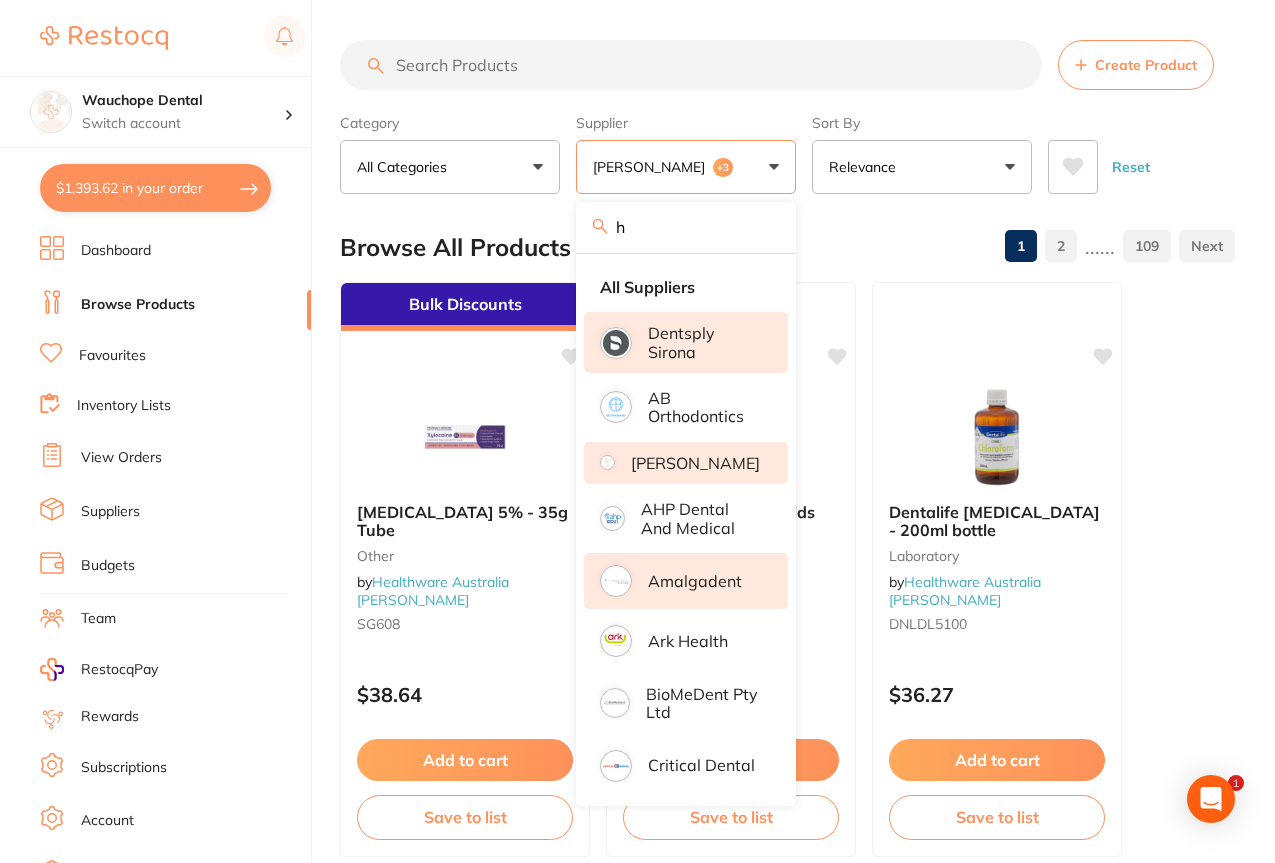 click on "h" at bounding box center [686, 227] 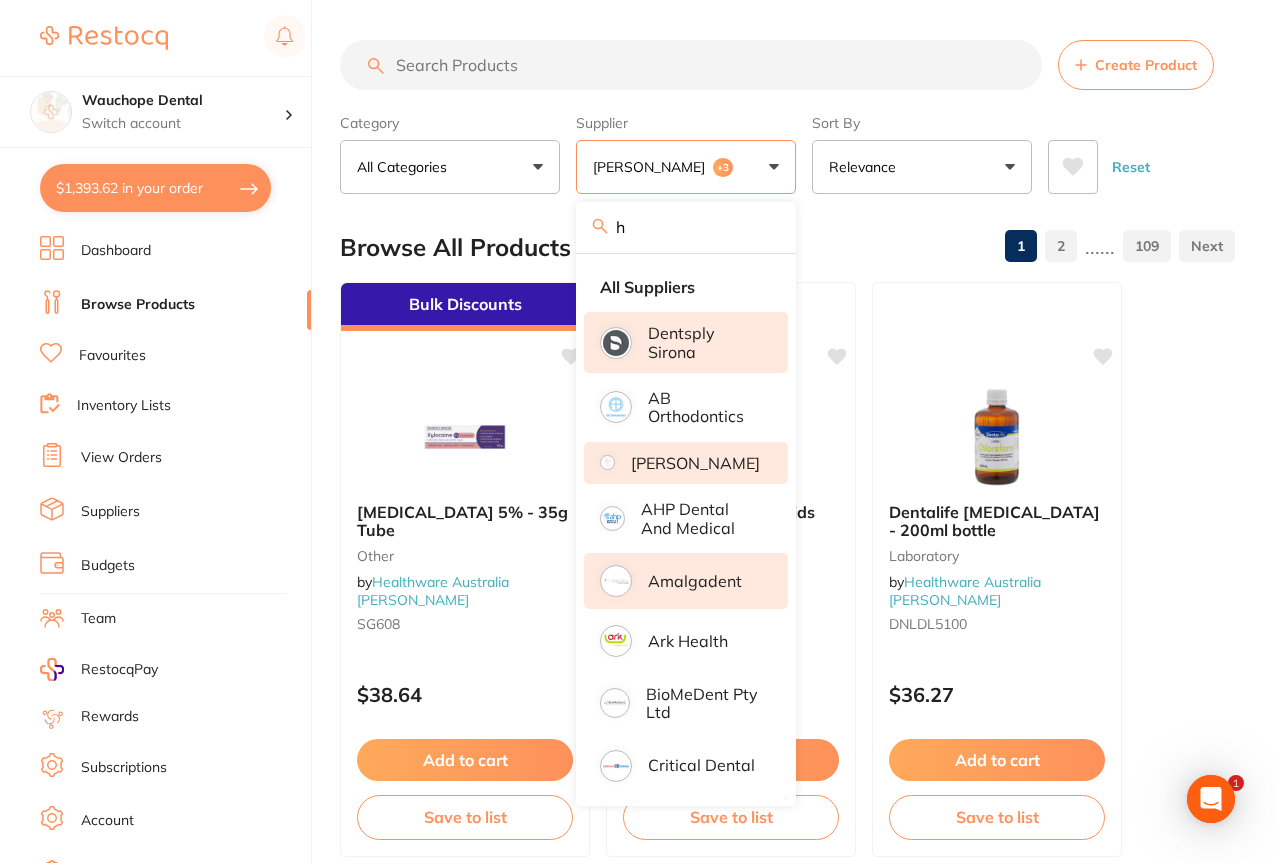 scroll, scrollTop: 0, scrollLeft: 0, axis: both 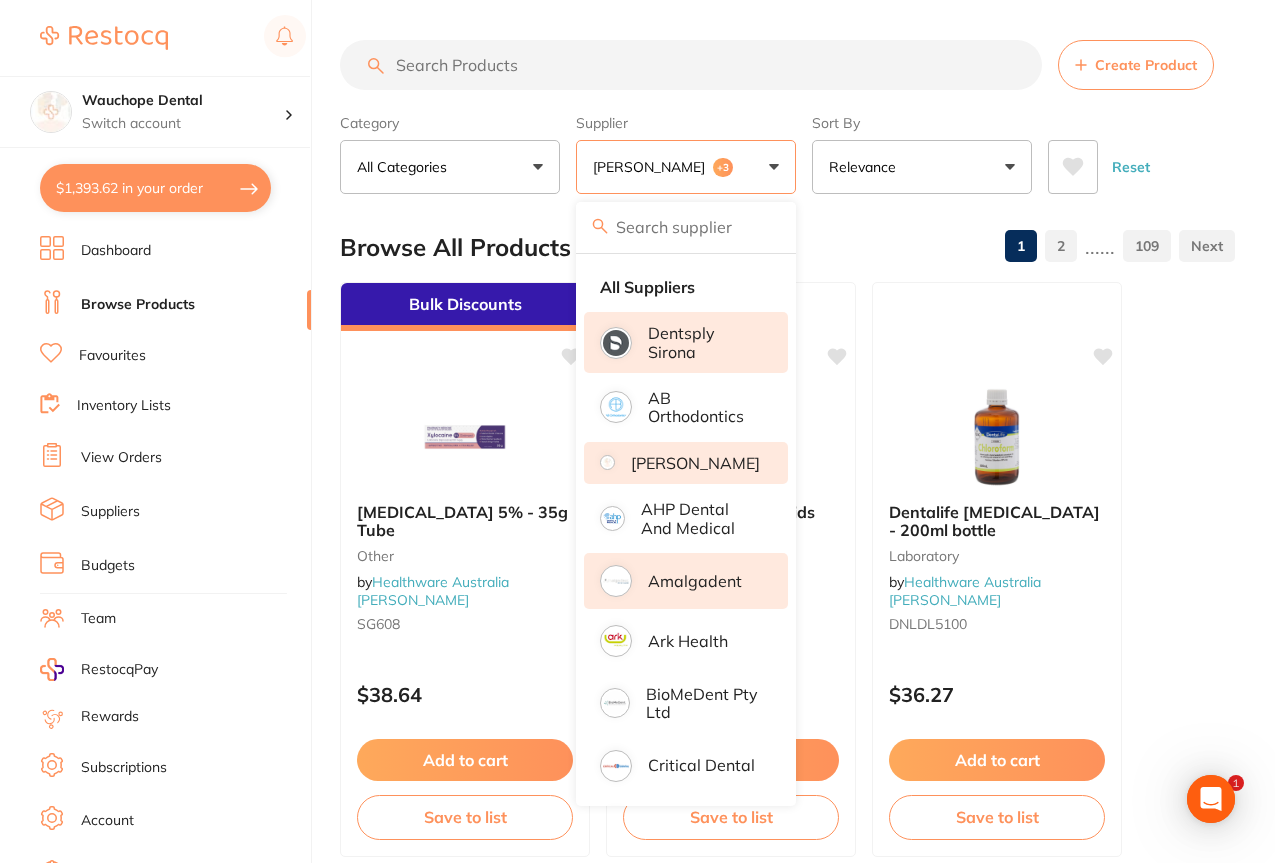 type on "h" 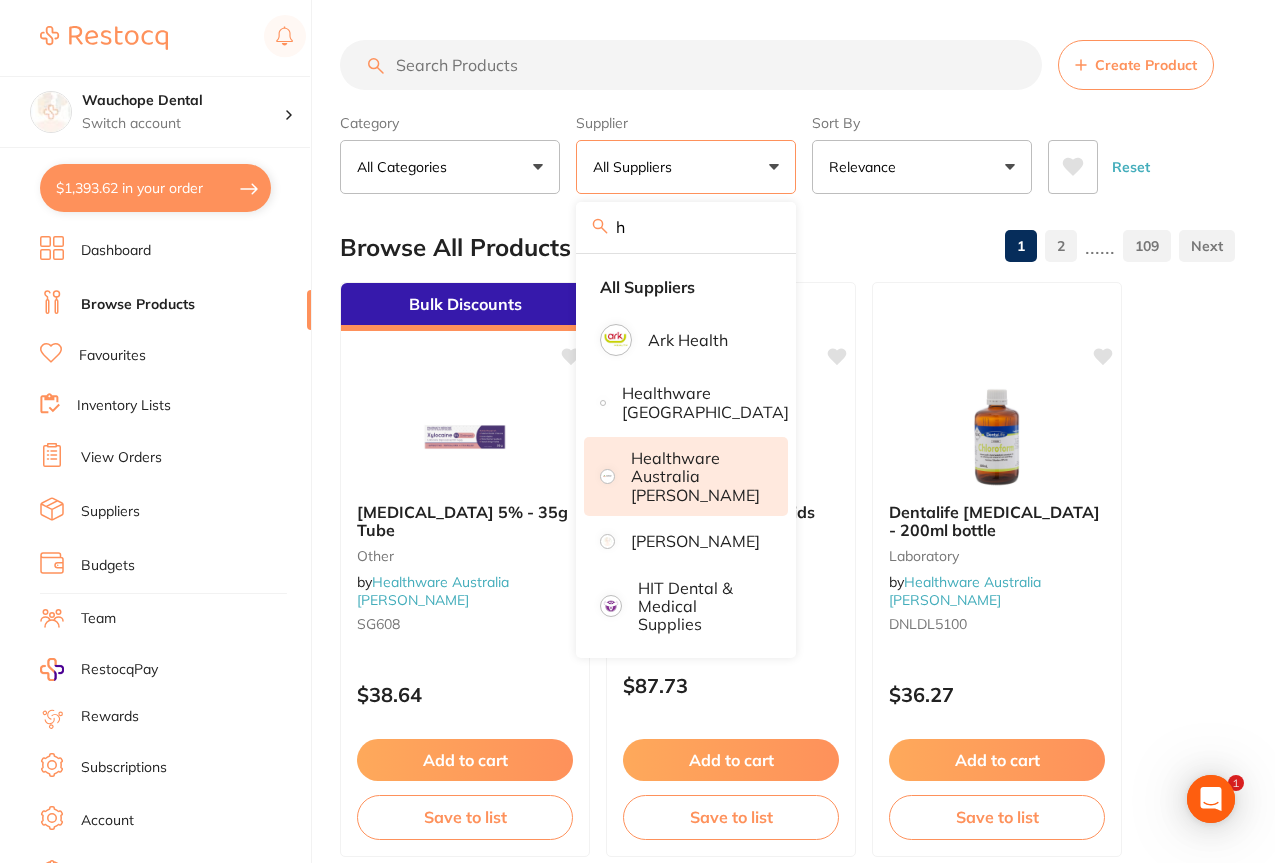 click on "Healthware Australia [PERSON_NAME]" at bounding box center [686, 476] 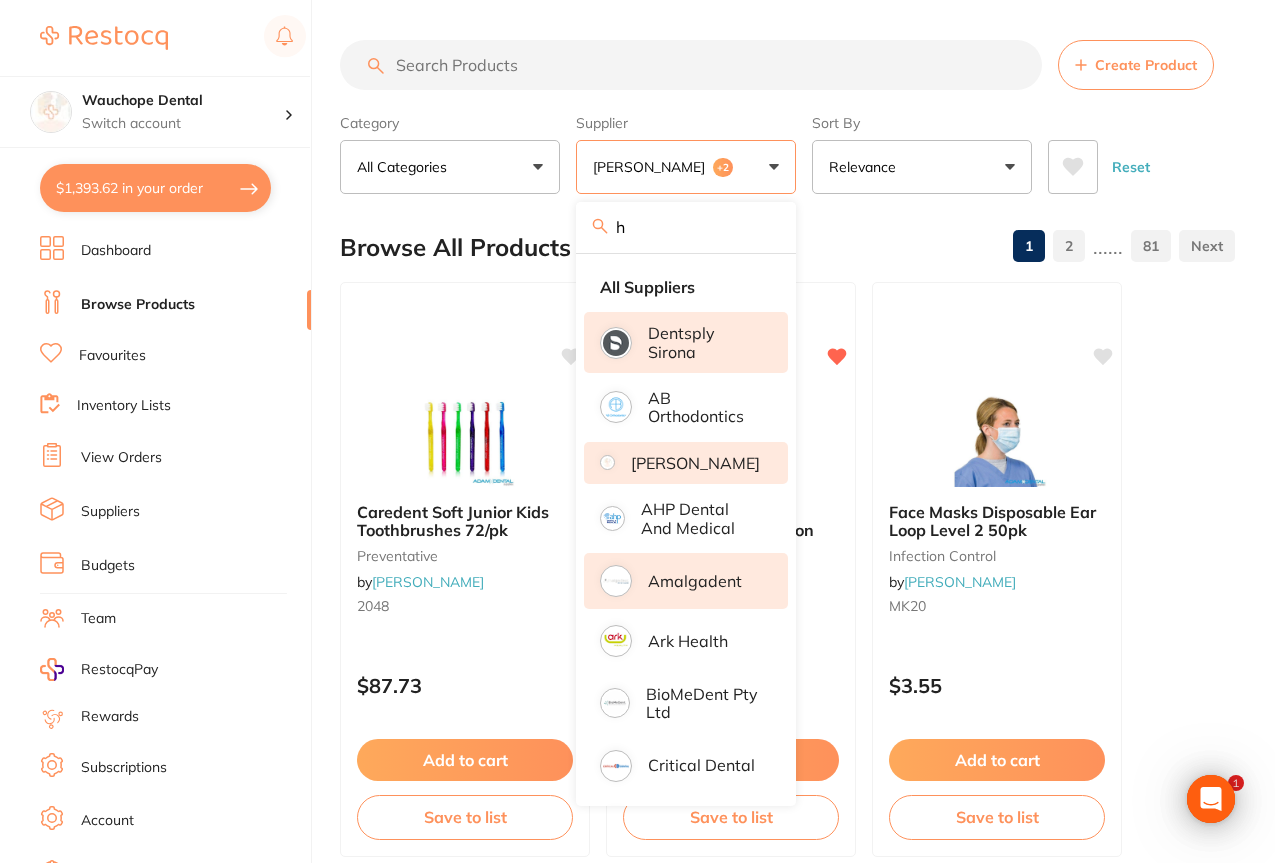 scroll, scrollTop: 0, scrollLeft: 0, axis: both 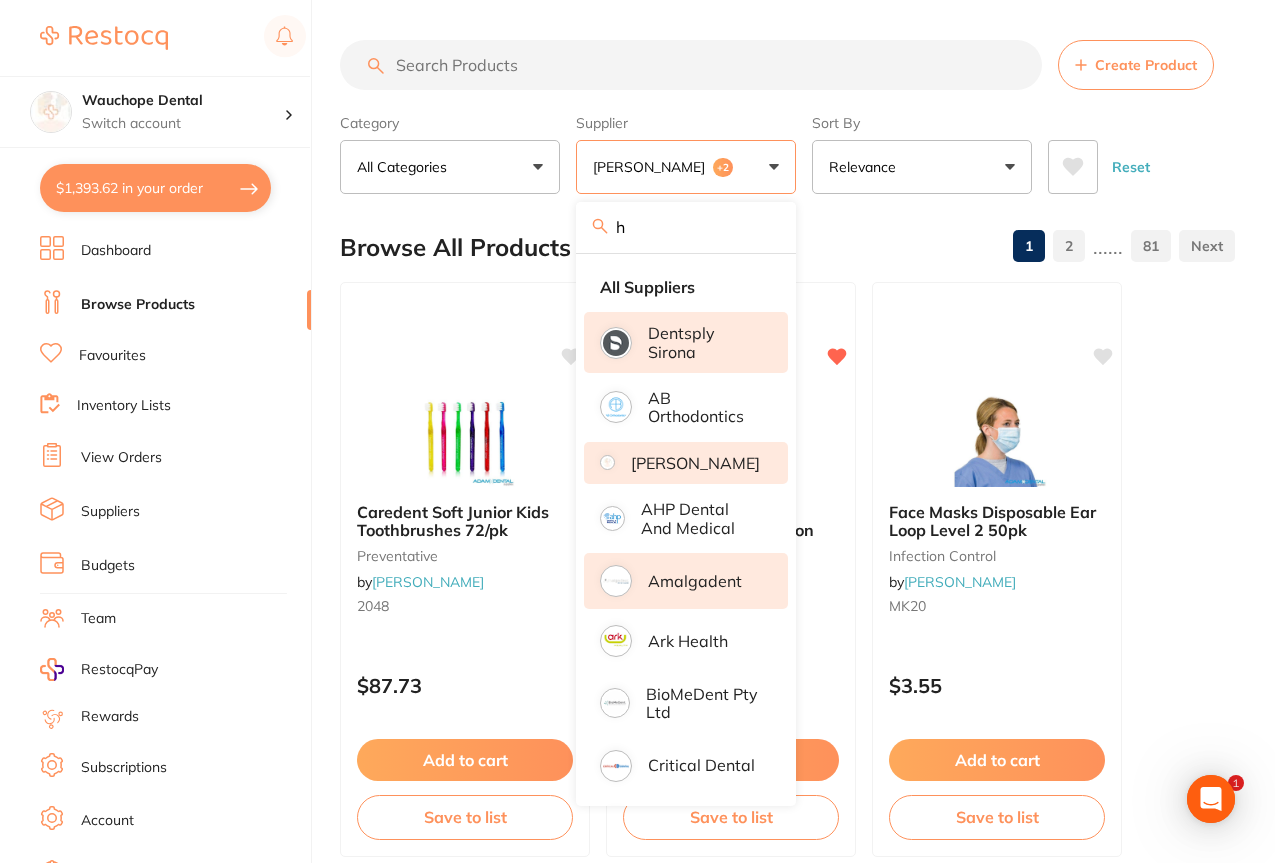 click on "h" at bounding box center [686, 227] 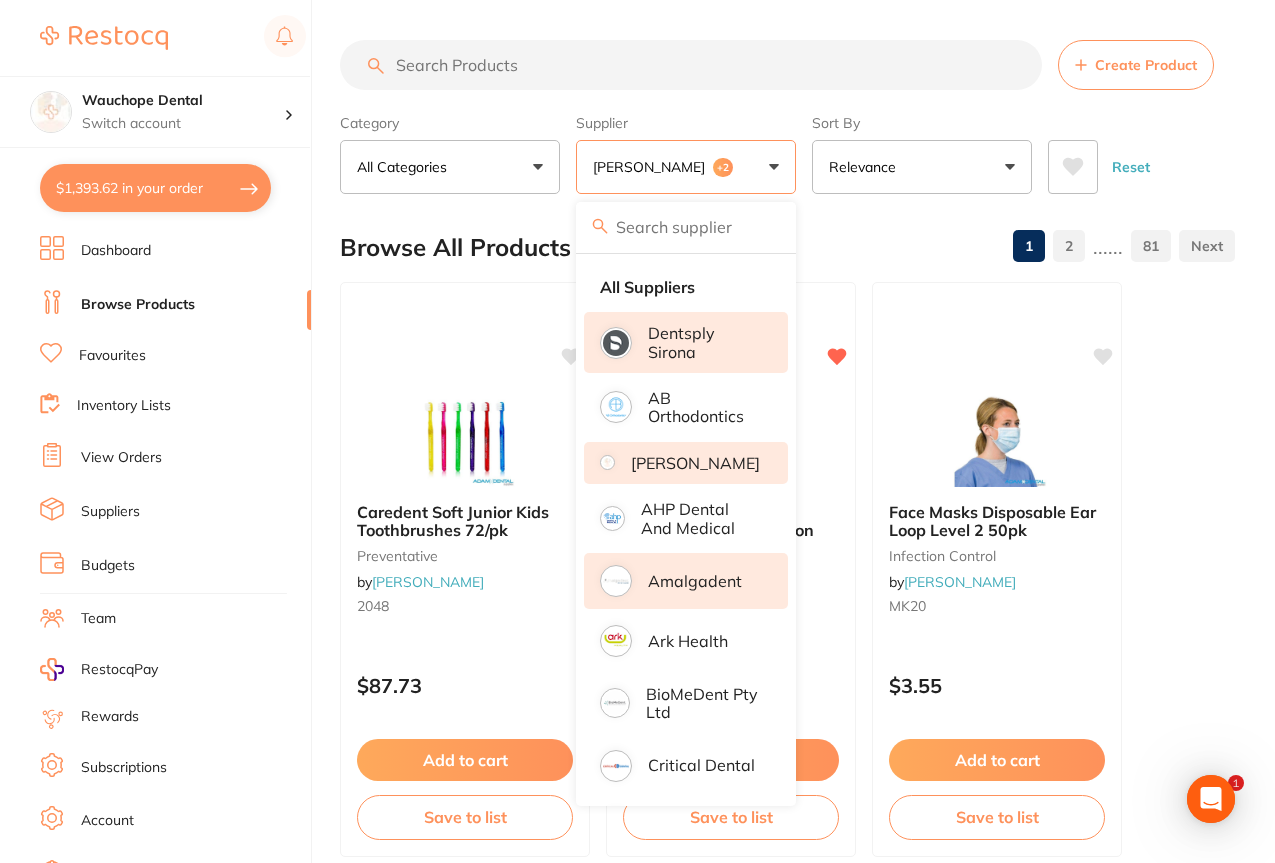 type on "h" 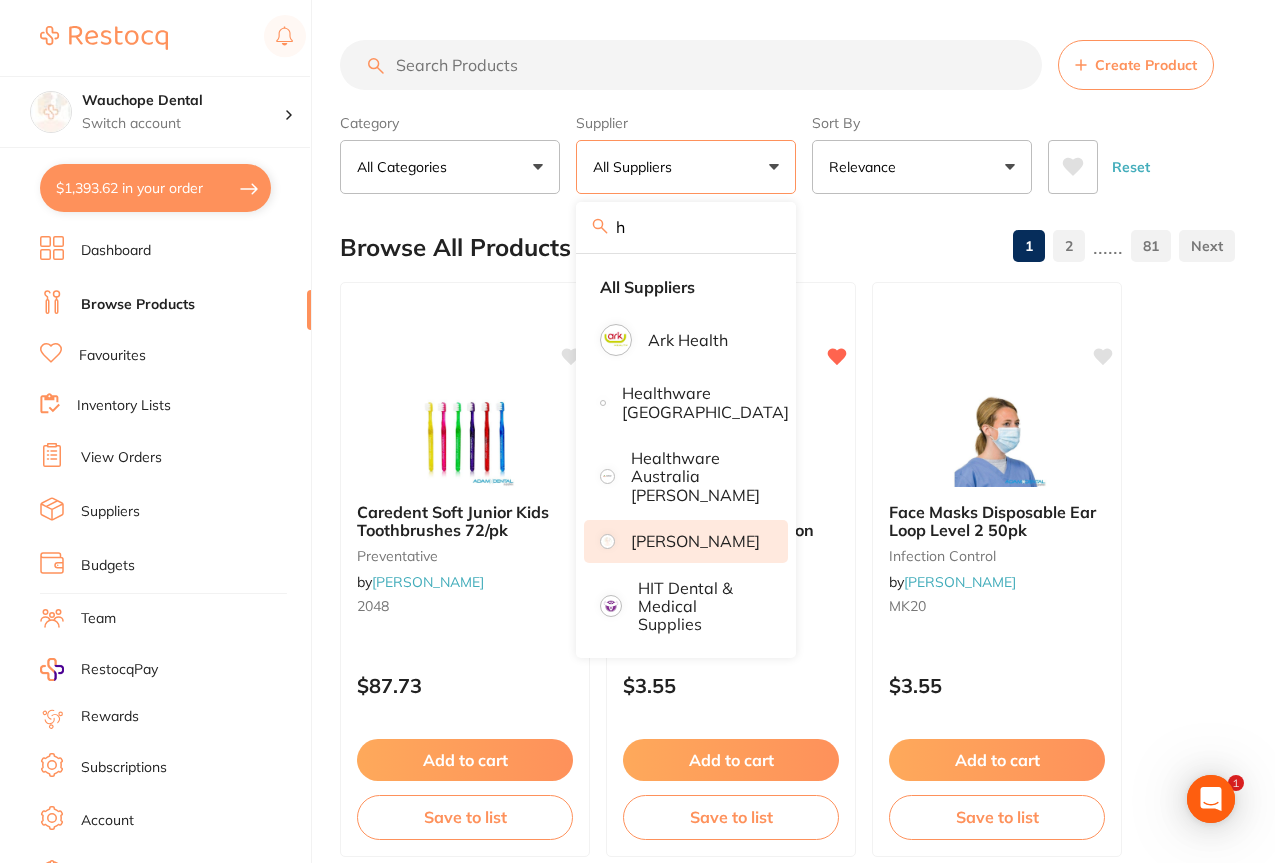 click on "[PERSON_NAME]" at bounding box center [695, 541] 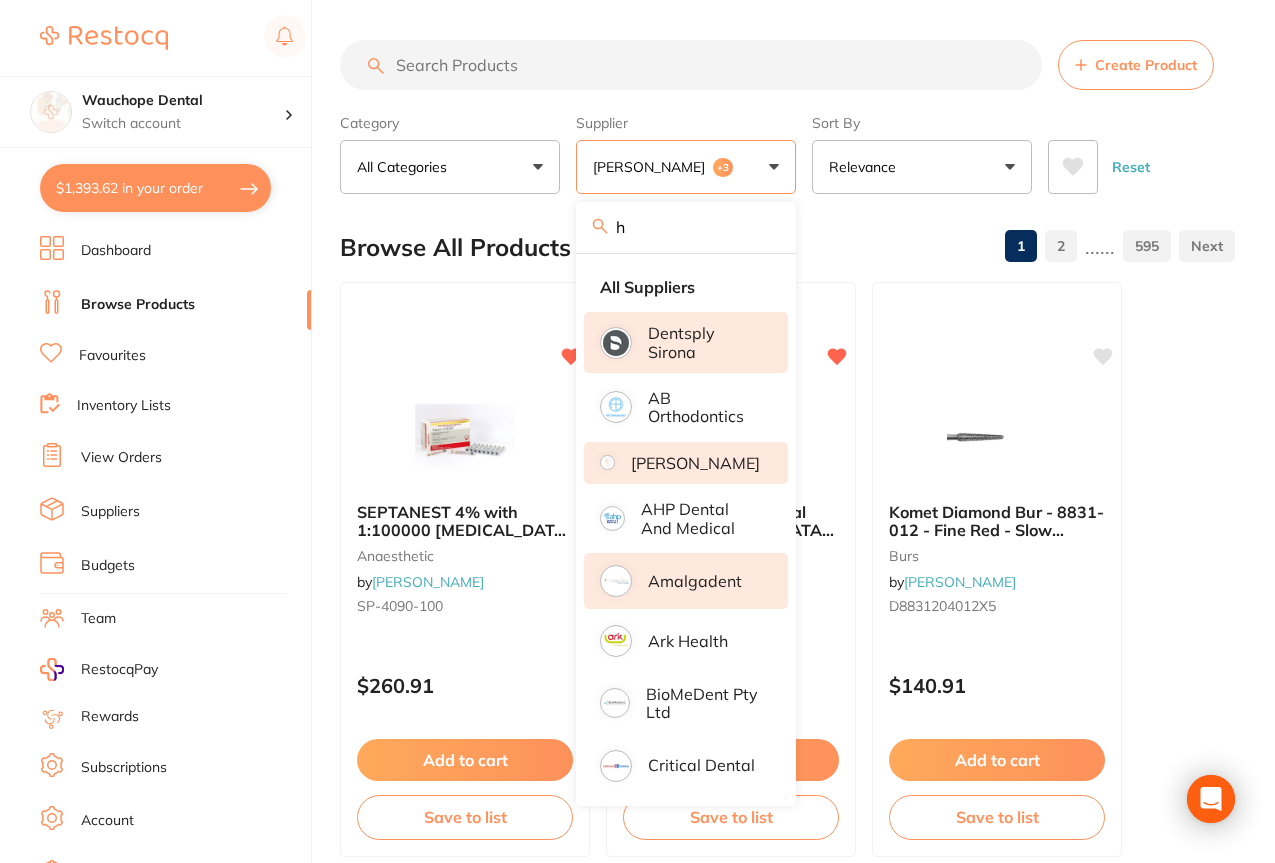 click on "h" at bounding box center [686, 227] 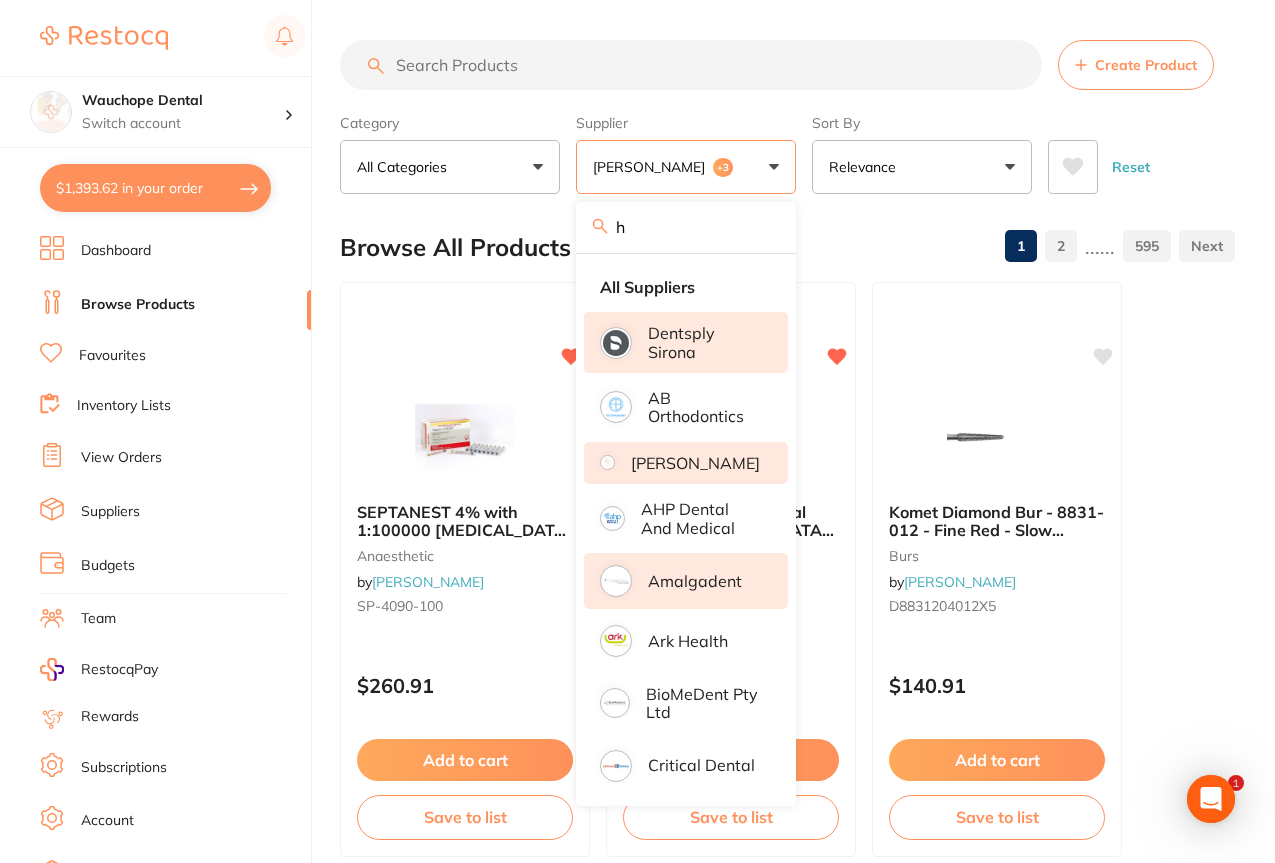 scroll, scrollTop: 0, scrollLeft: 0, axis: both 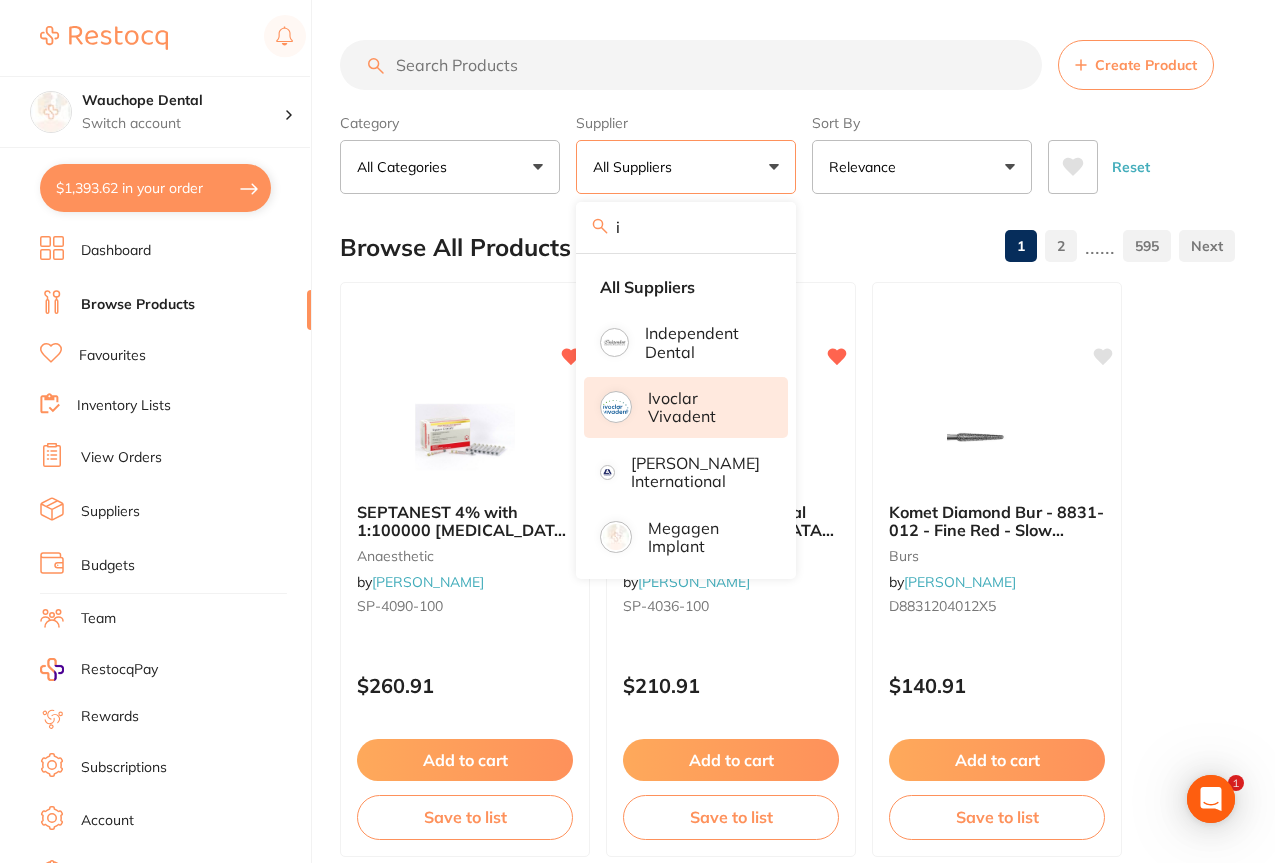 type on "i" 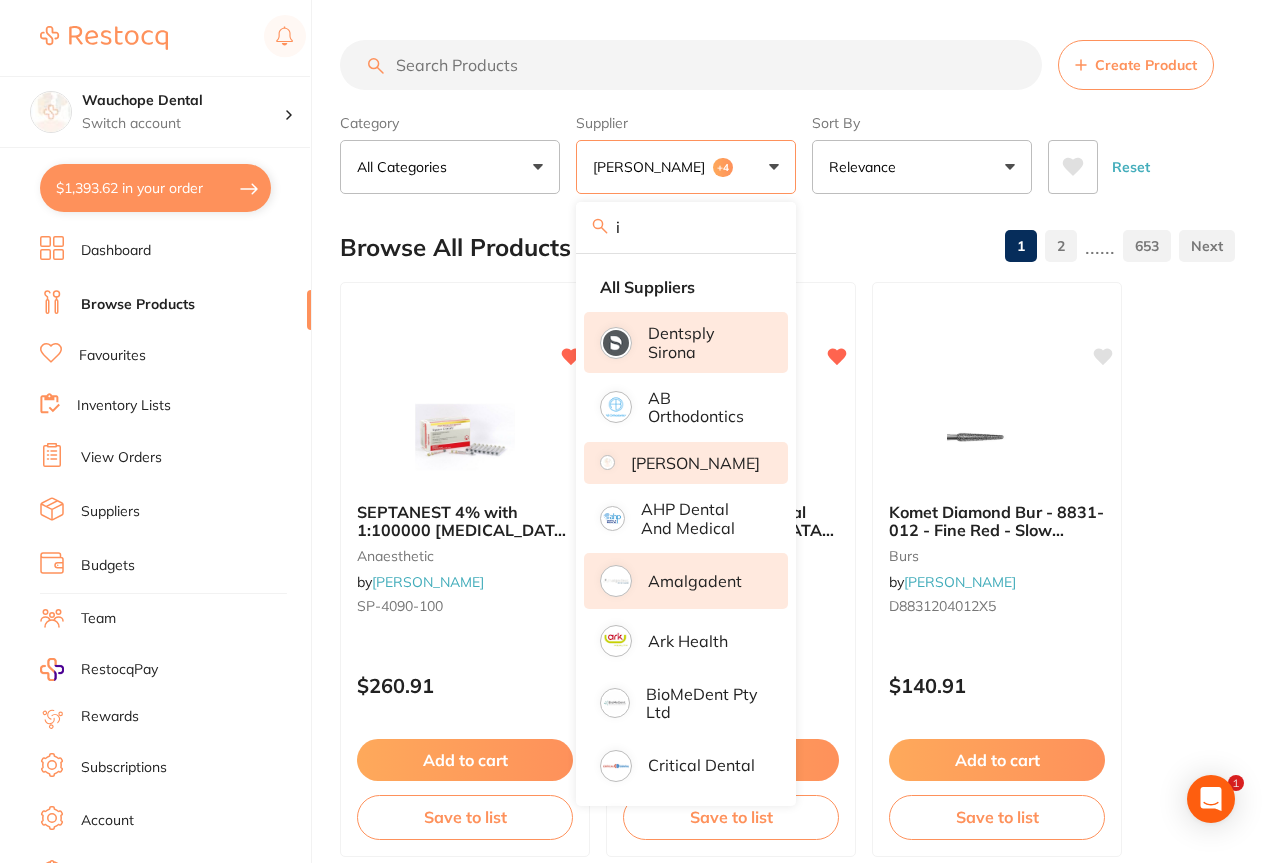 click on "i" at bounding box center [686, 227] 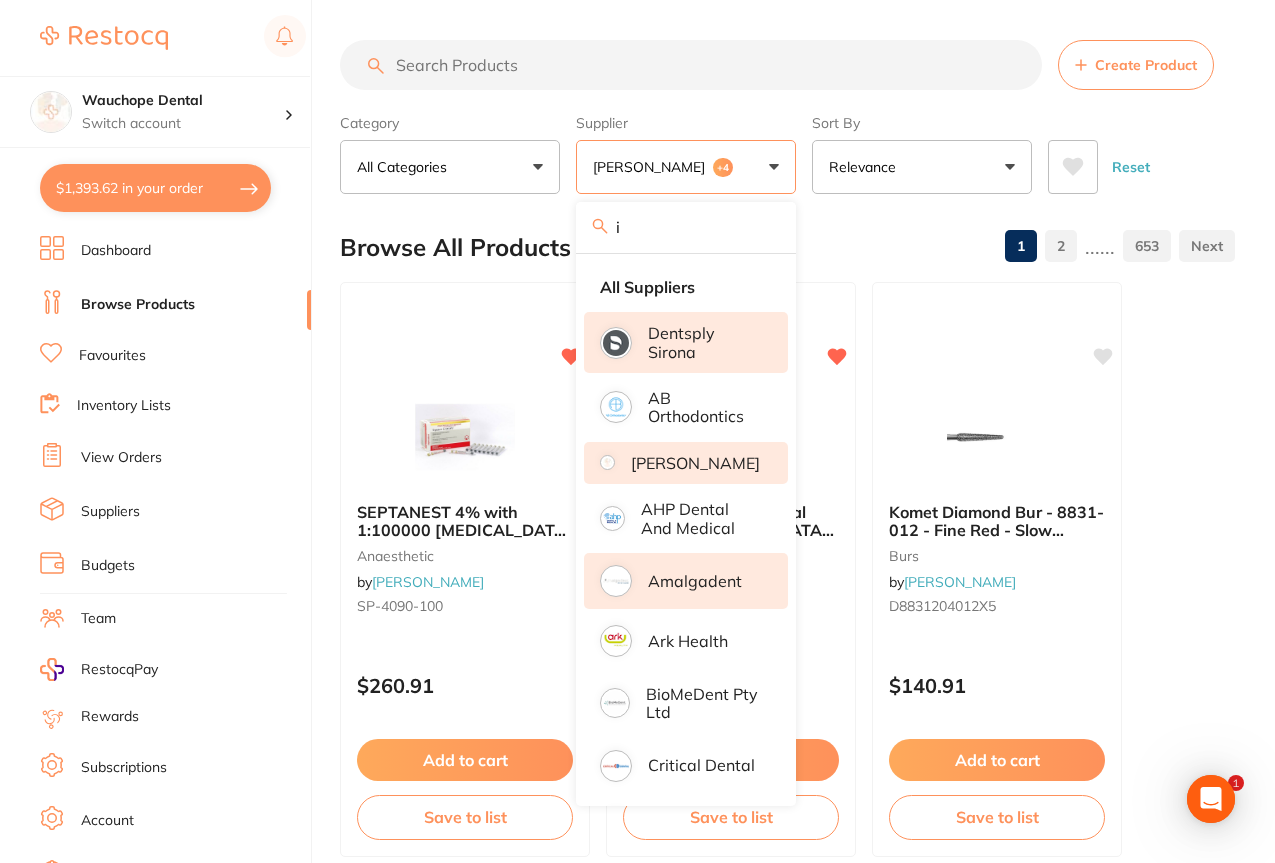 scroll, scrollTop: 0, scrollLeft: 0, axis: both 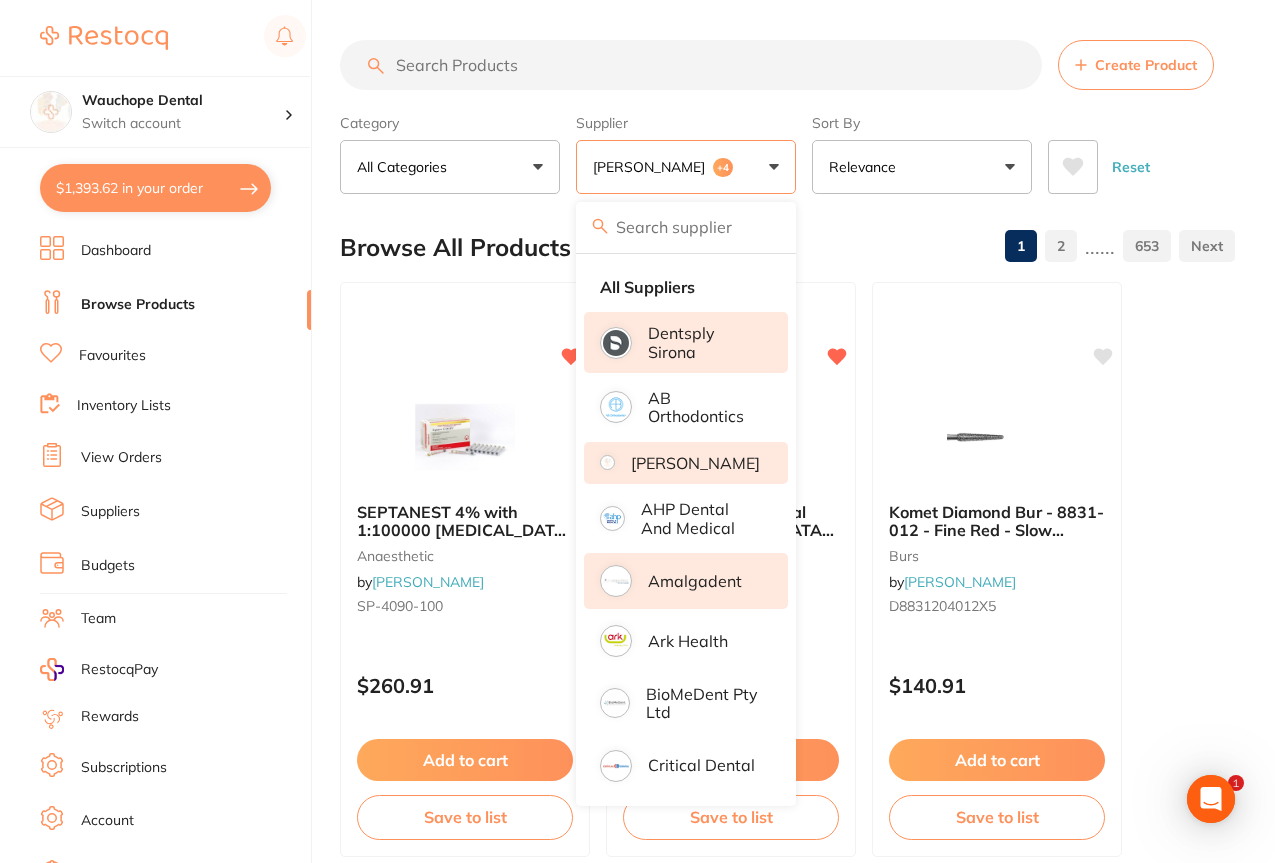 type on "i" 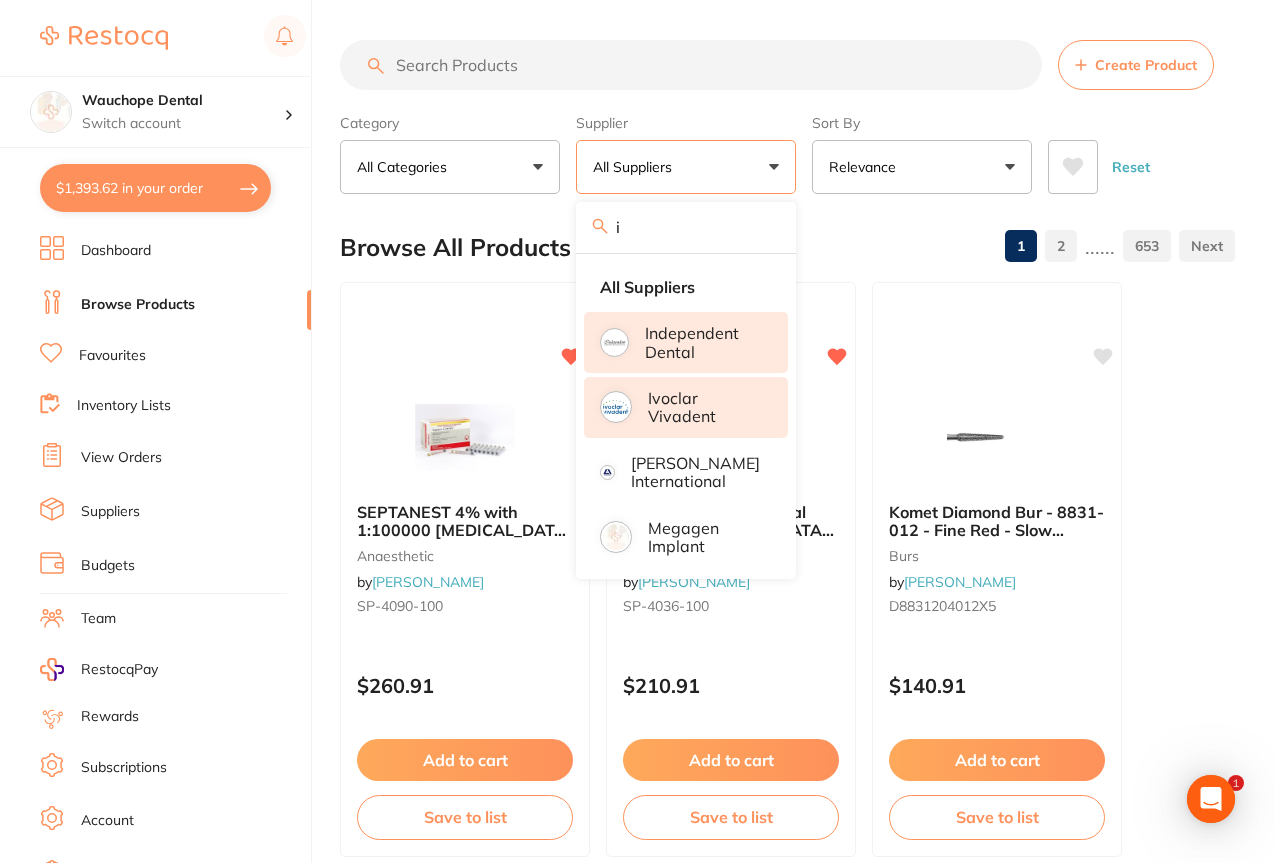 click on "Independent Dental" at bounding box center [702, 342] 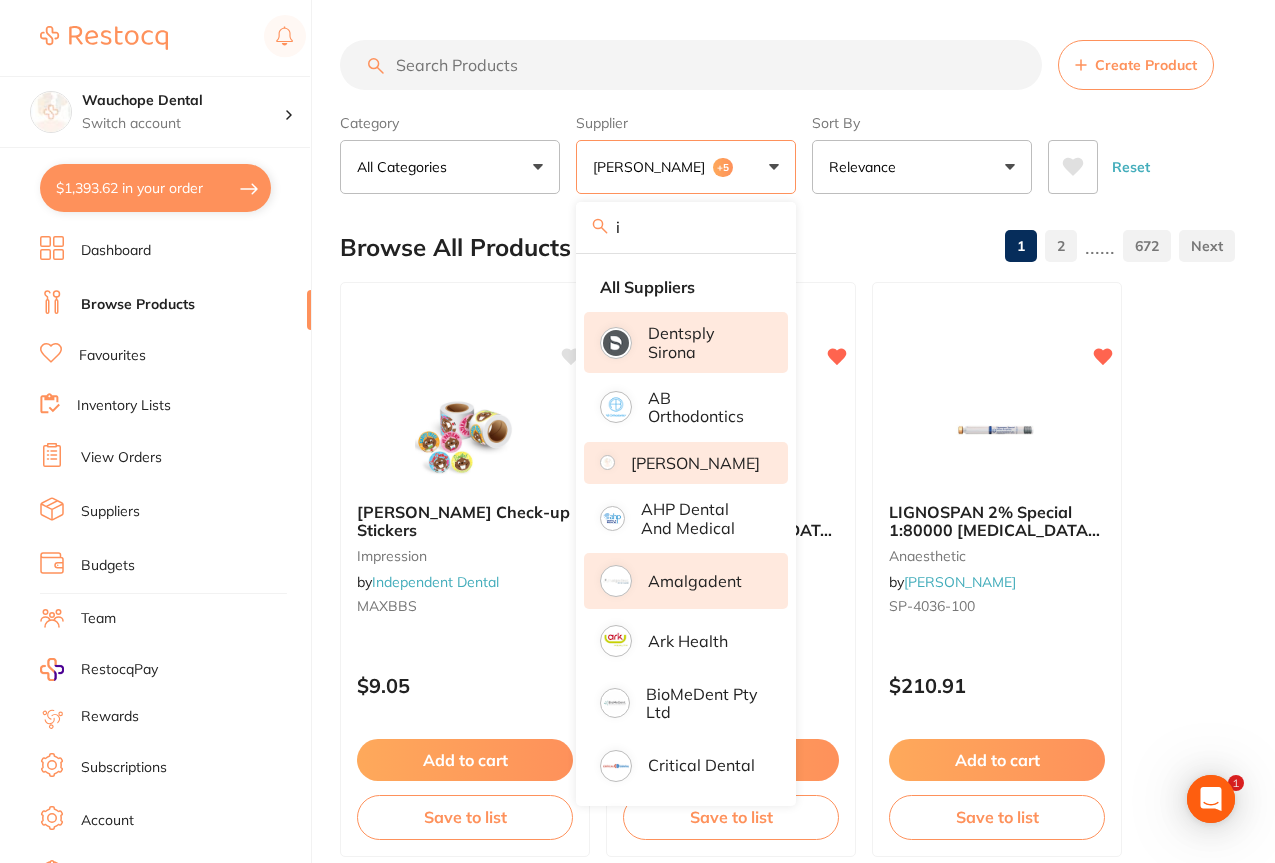 scroll, scrollTop: 0, scrollLeft: 0, axis: both 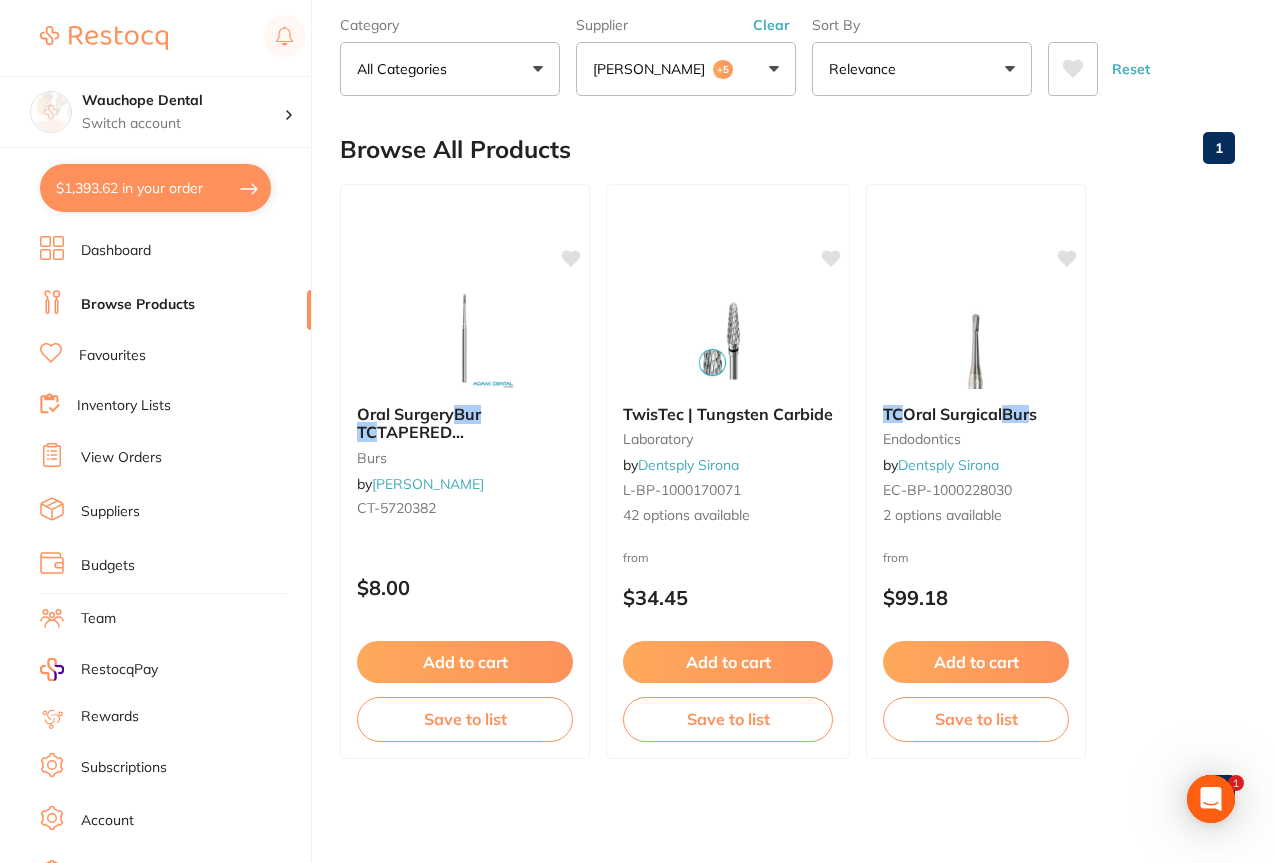 type on "tc bur" 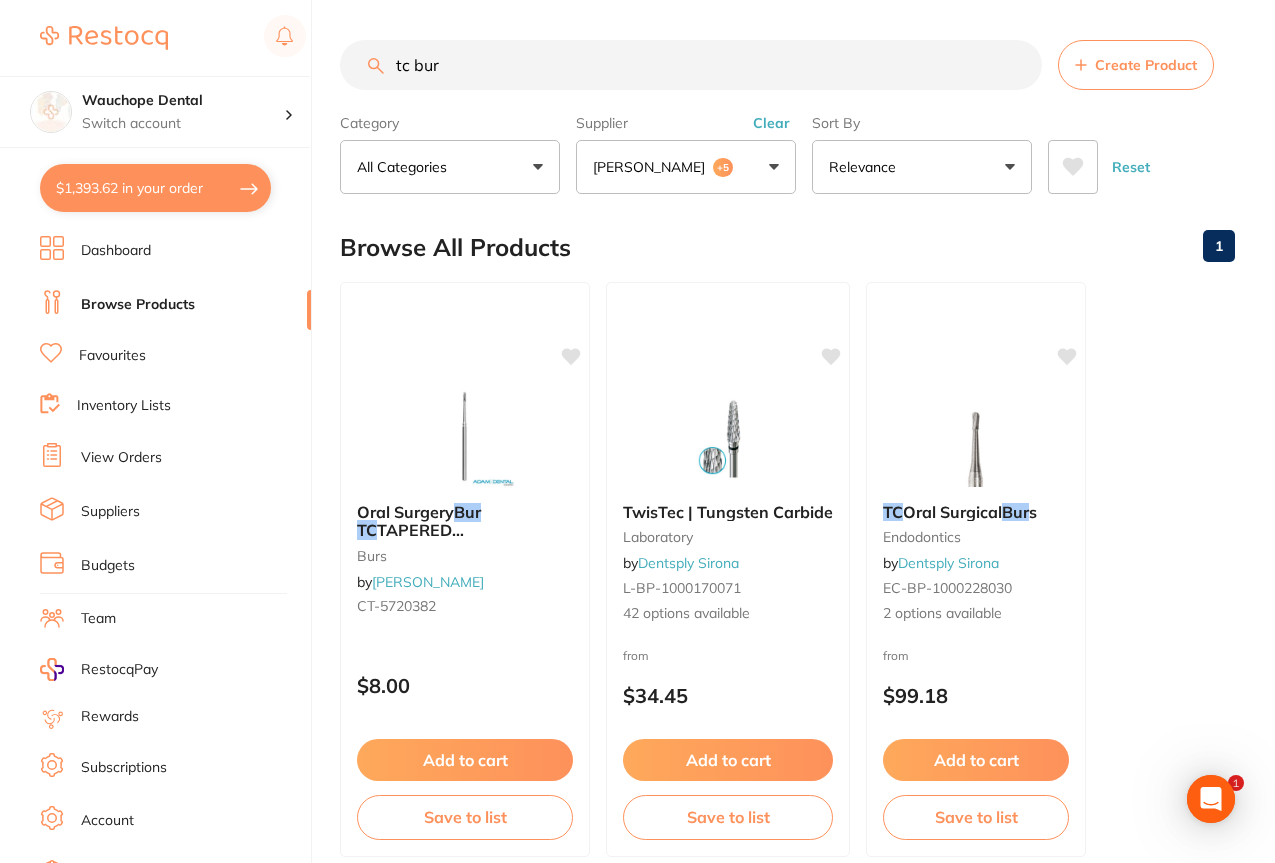 click on "Favourites" at bounding box center (175, 356) 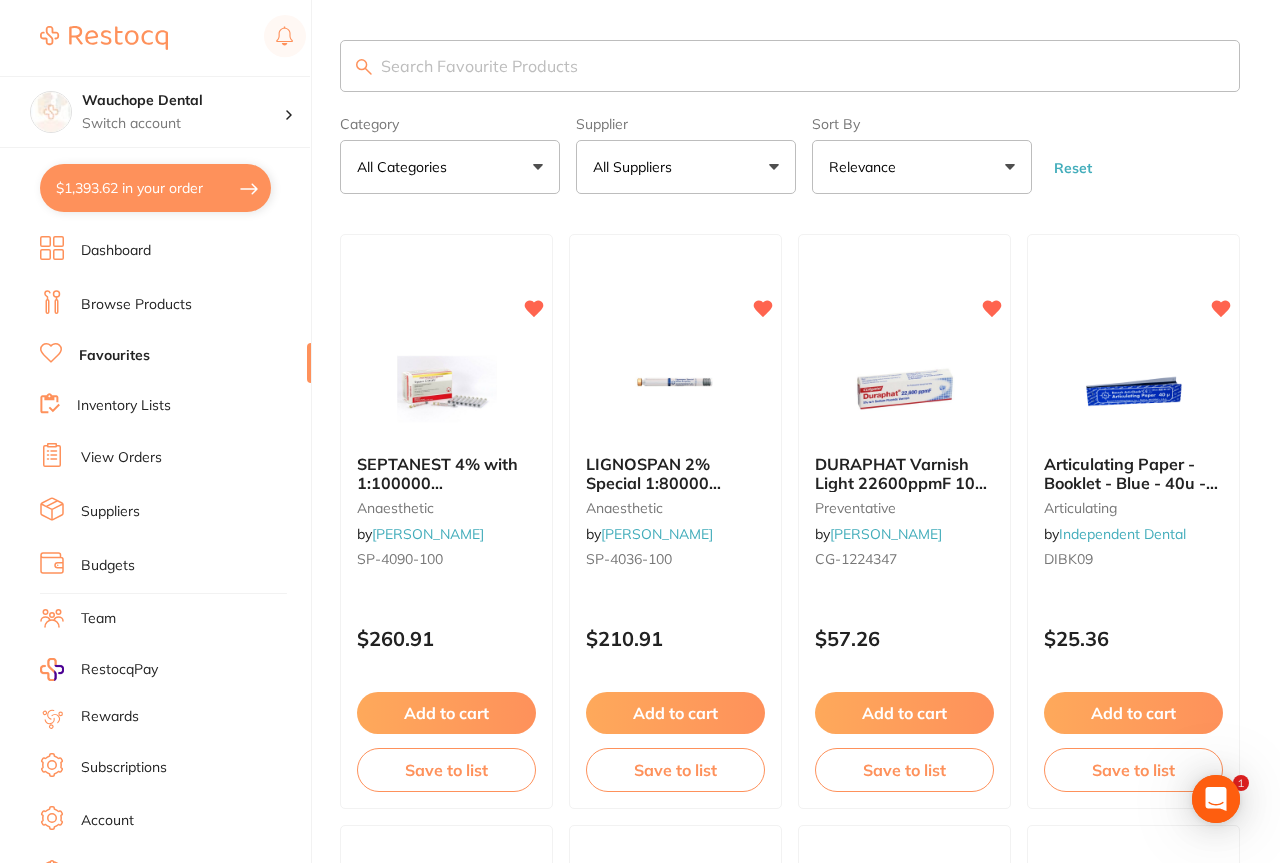 click at bounding box center (790, 66) 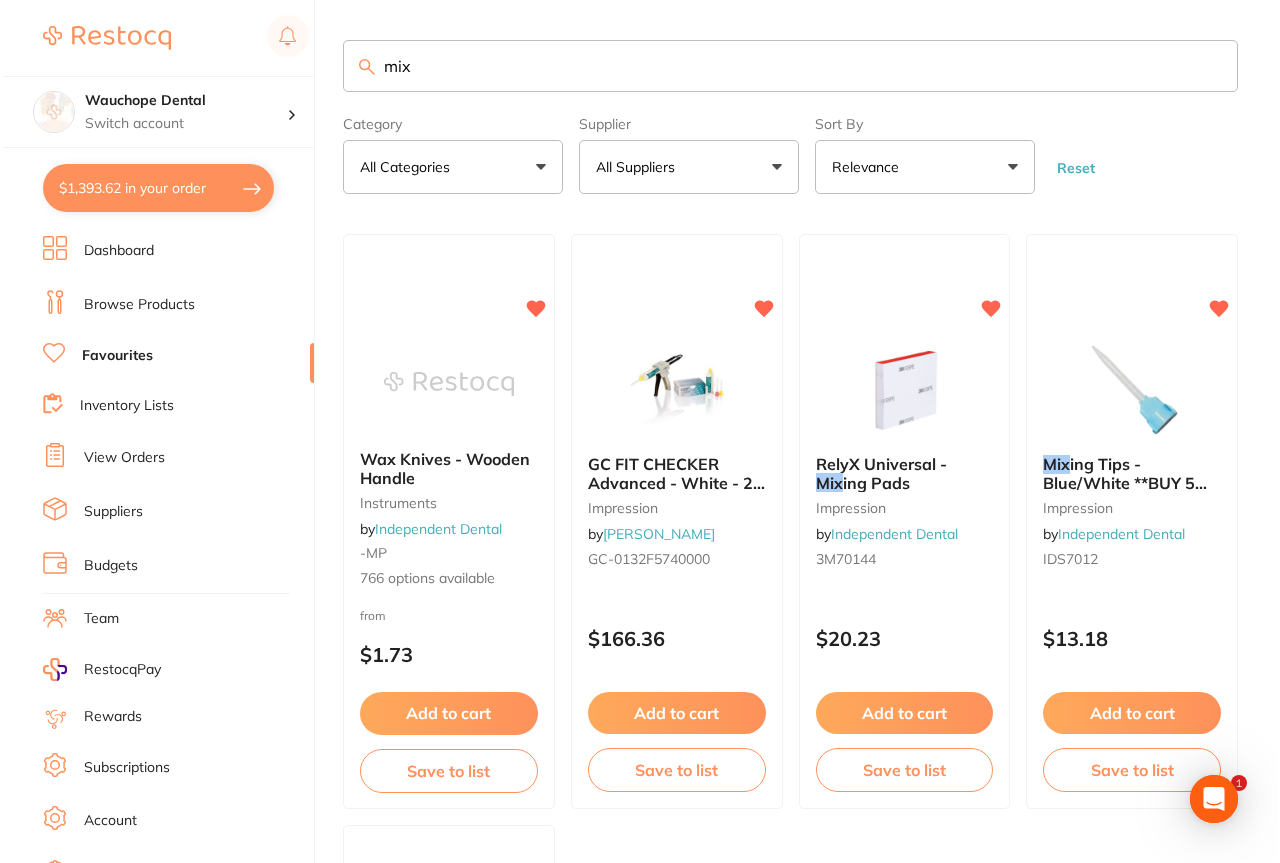 scroll, scrollTop: 0, scrollLeft: 0, axis: both 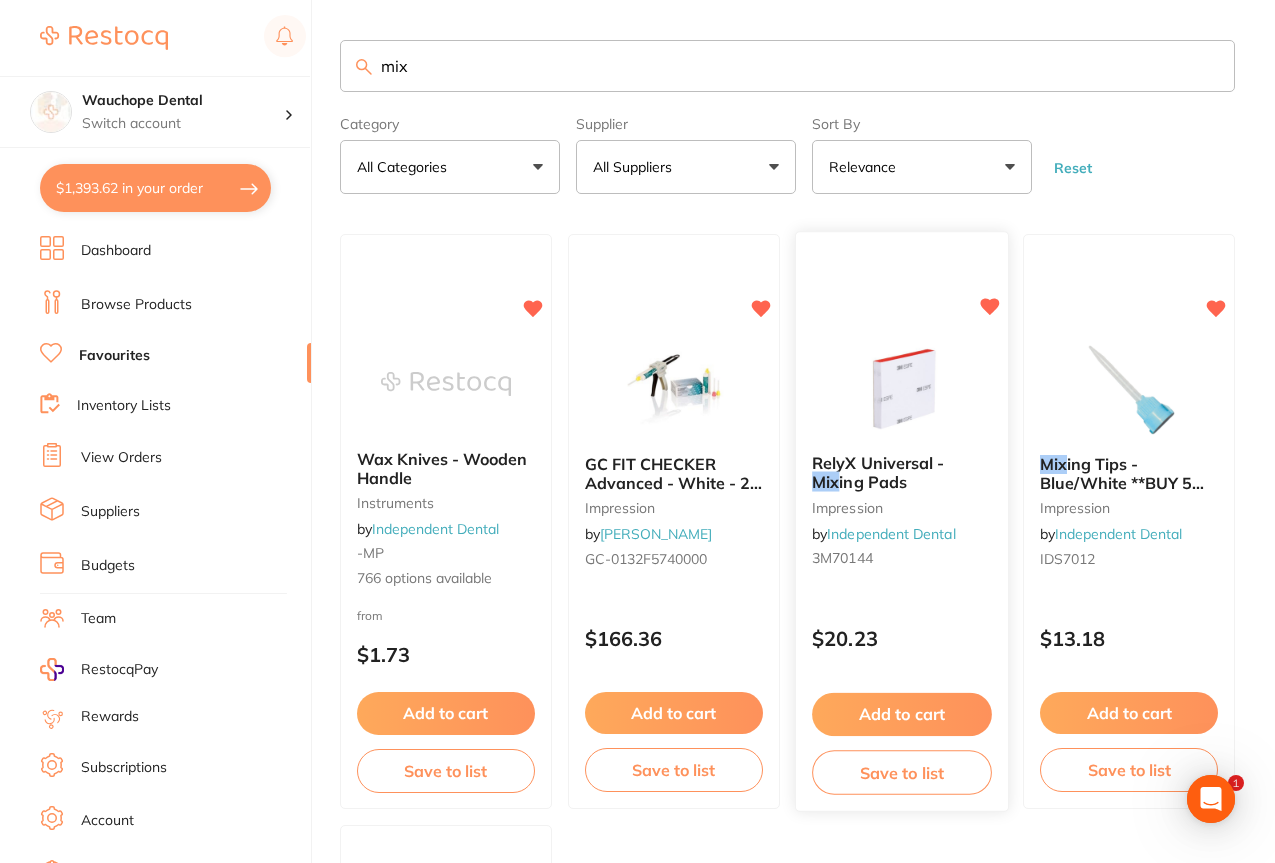 type on "mix" 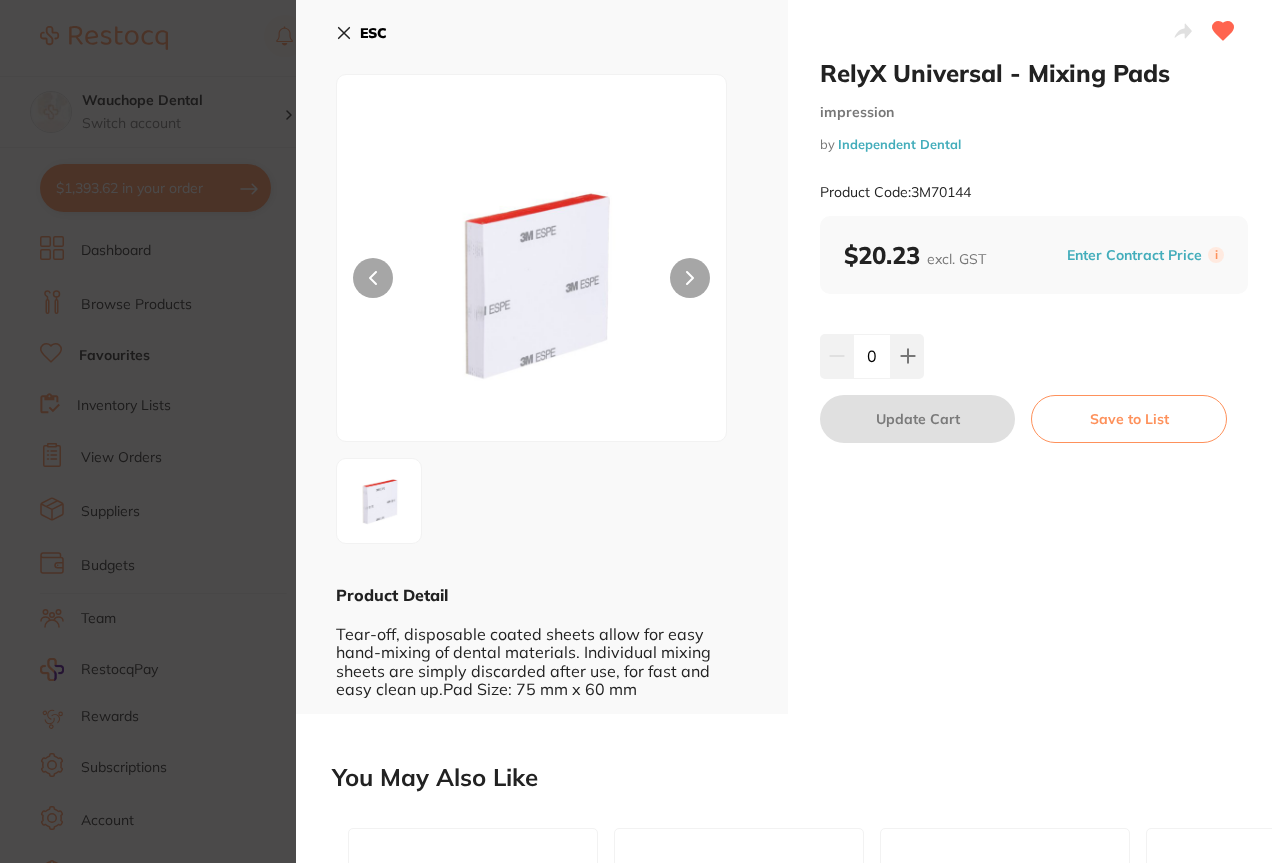 scroll, scrollTop: 0, scrollLeft: 0, axis: both 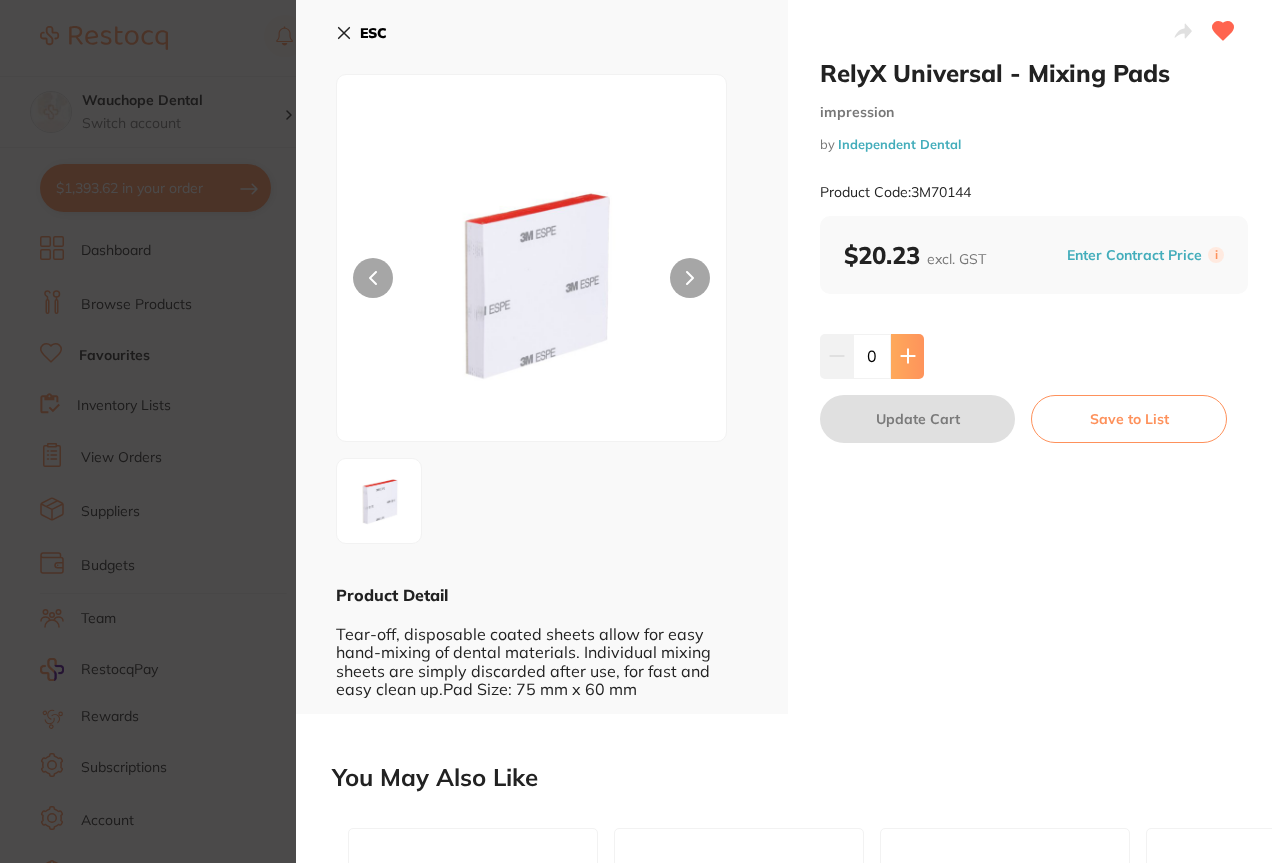 click at bounding box center (907, 356) 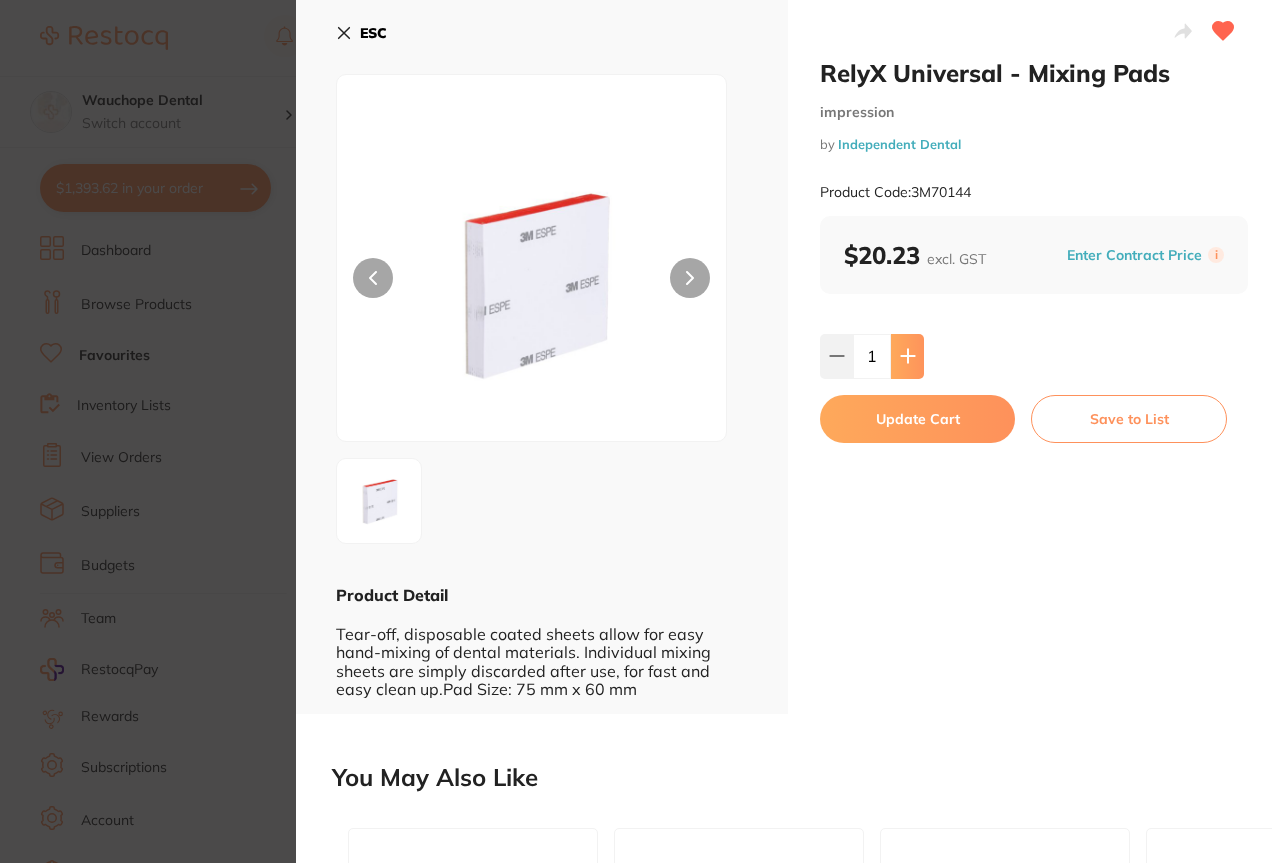 scroll, scrollTop: 0, scrollLeft: 0, axis: both 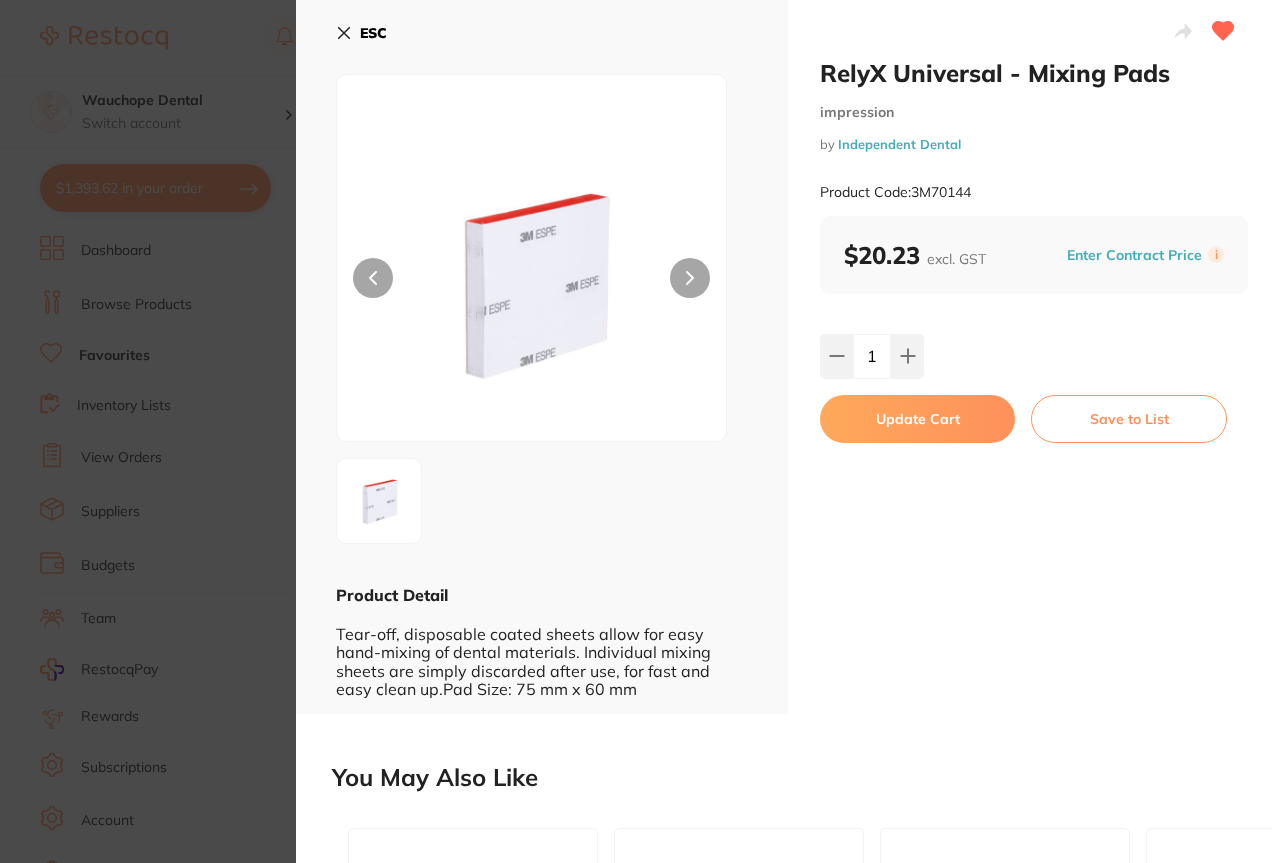 click 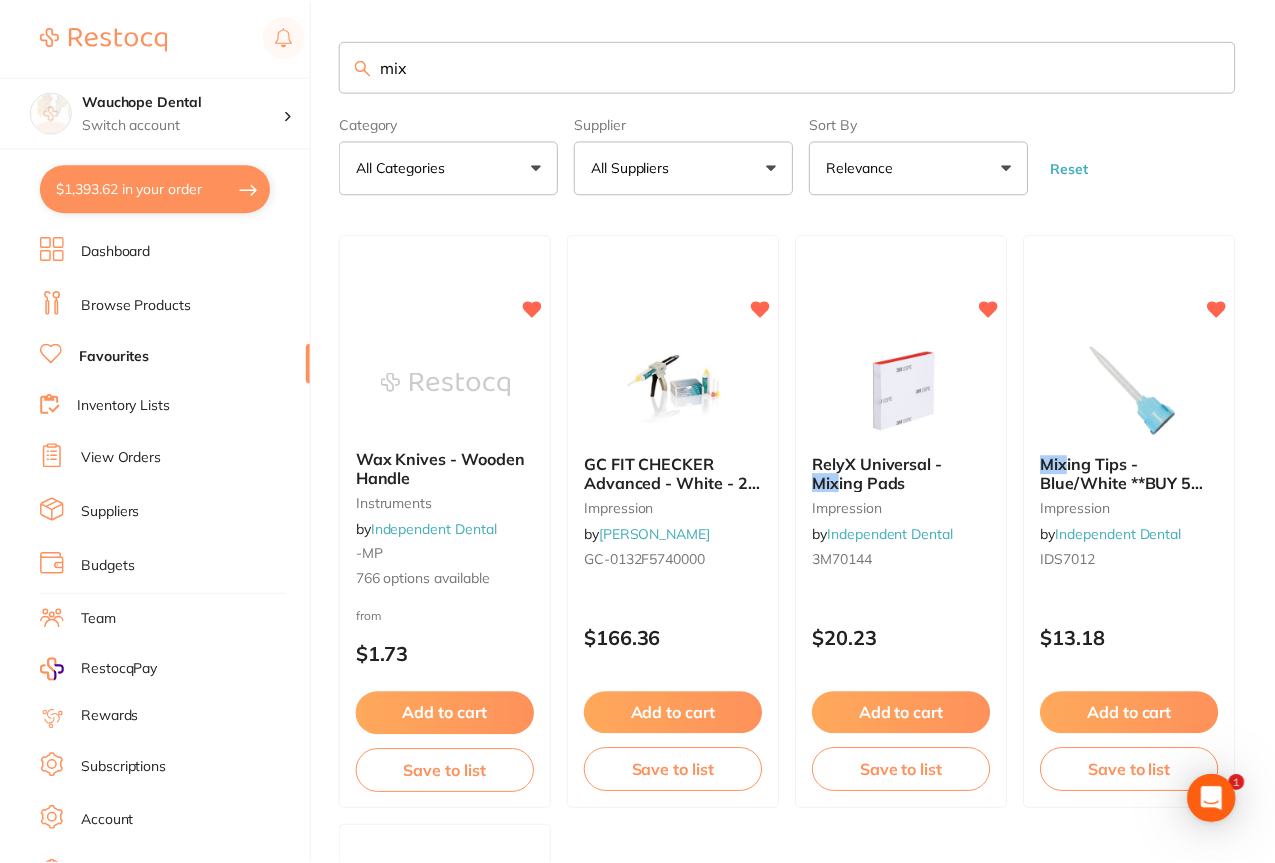 scroll, scrollTop: 9, scrollLeft: 0, axis: vertical 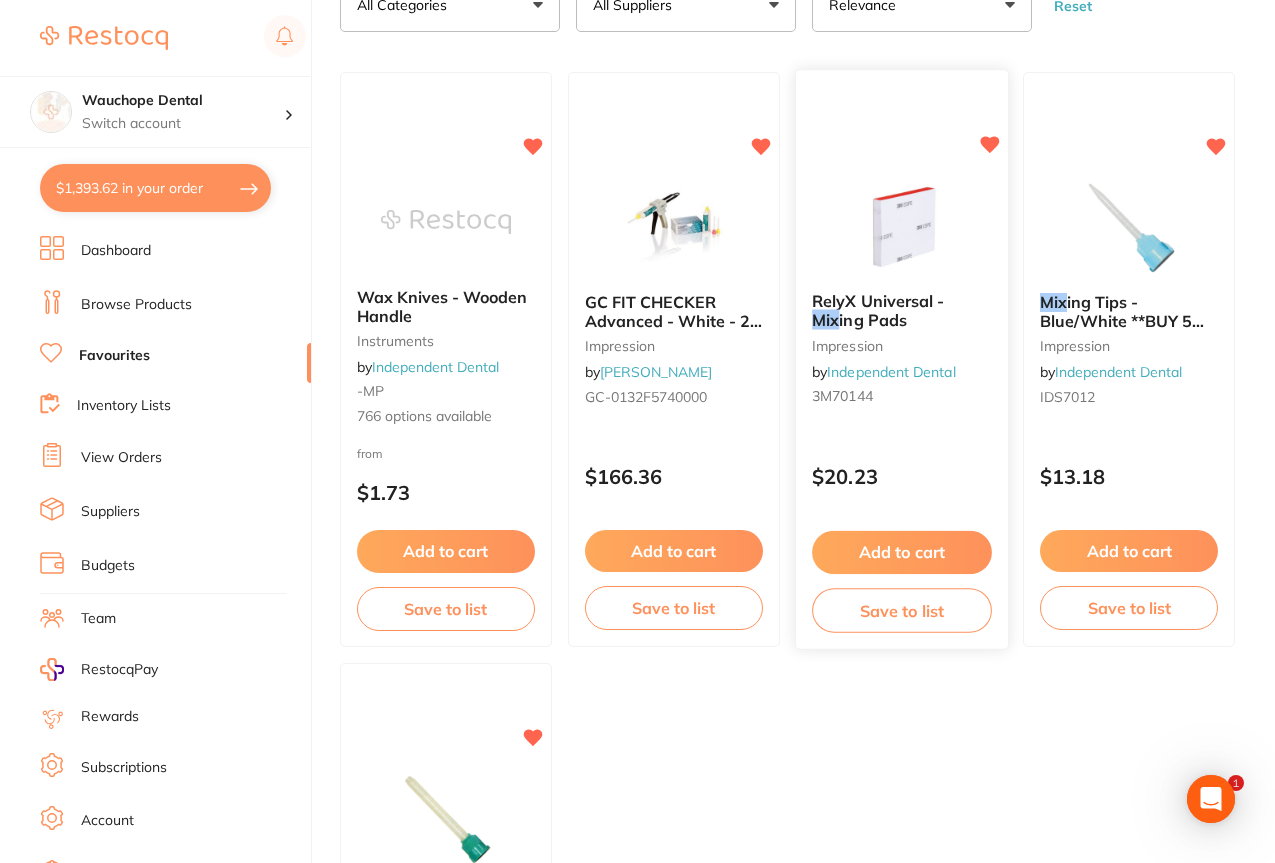 click on "RelyX Universal -  Mix ing Pads   impression by  Independent Dental 3M70144 $20.23 Add to cart Save to list" at bounding box center (901, 360) 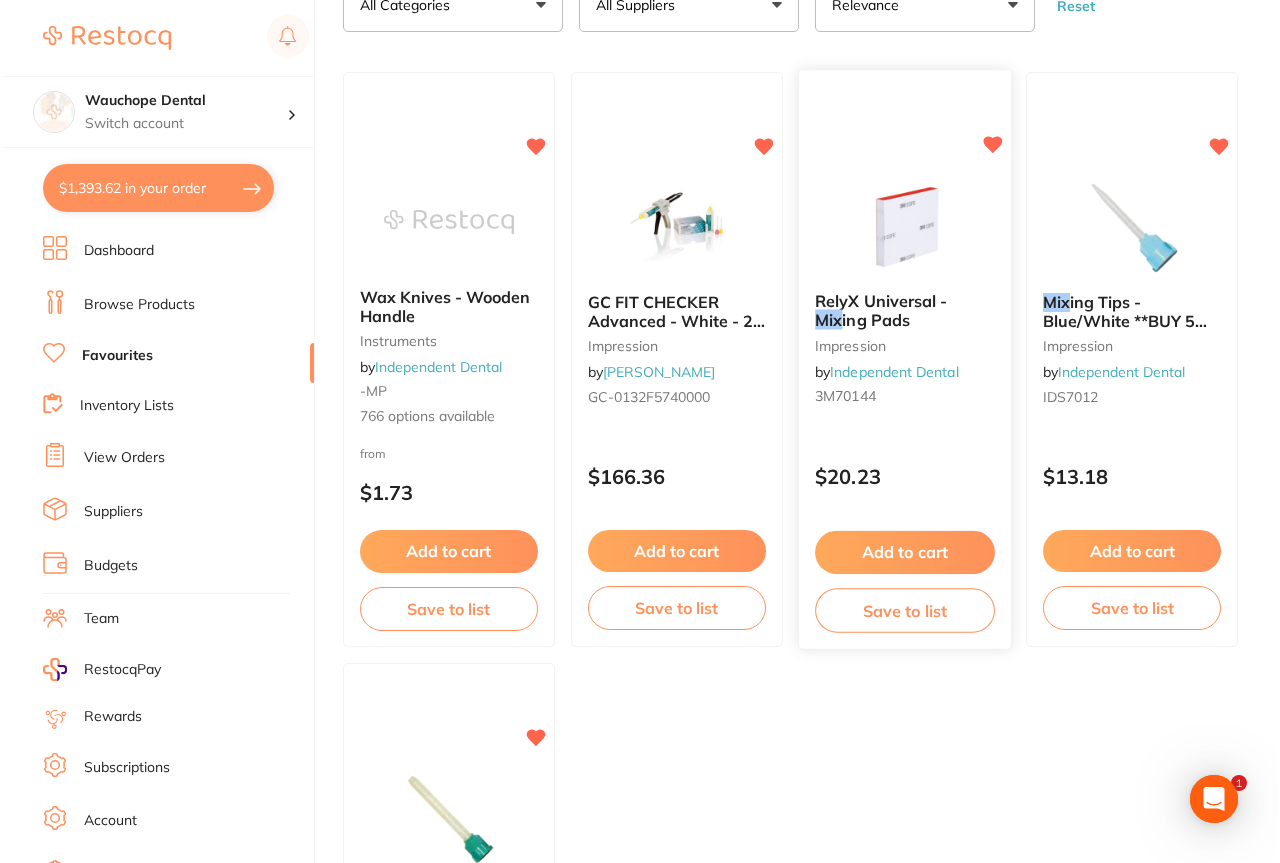 scroll, scrollTop: 0, scrollLeft: 0, axis: both 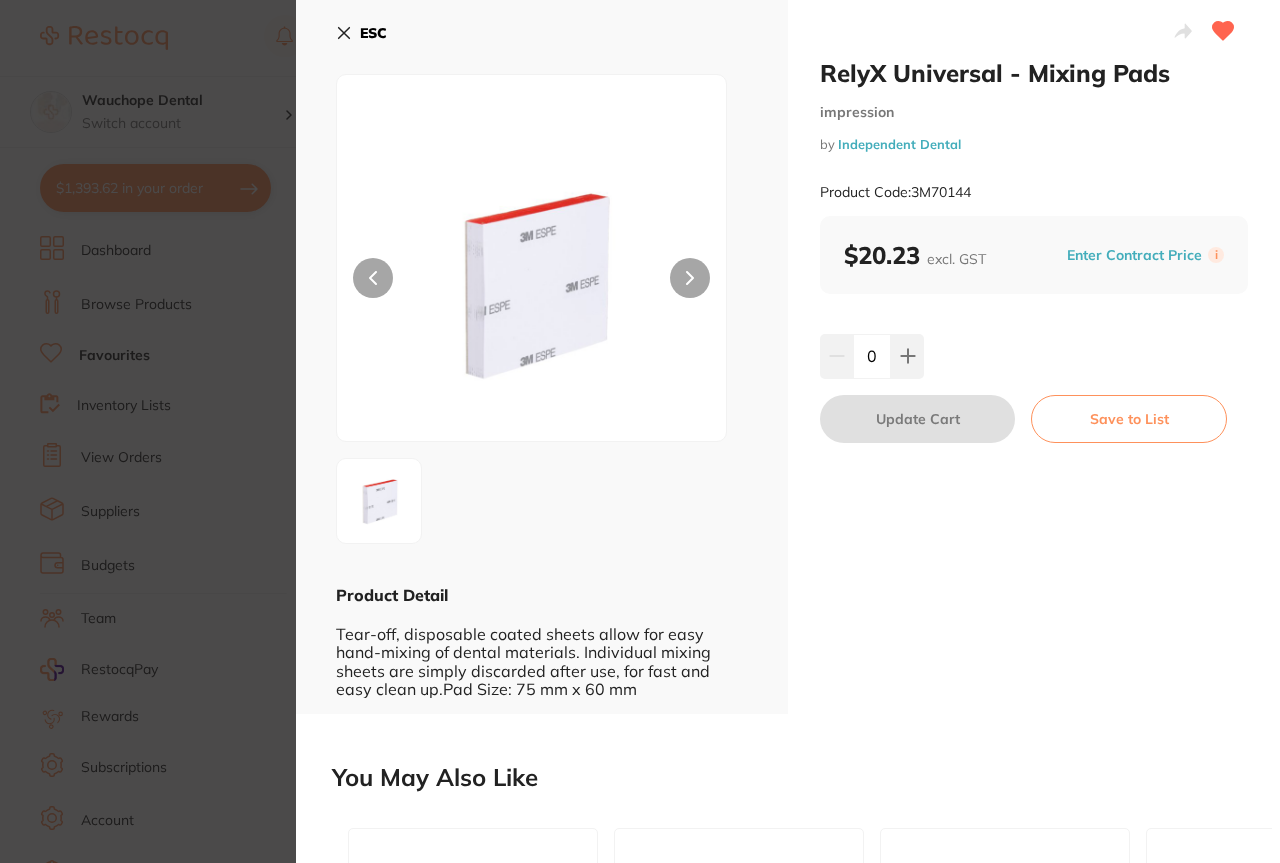 click on "RelyX Universal - Mixing Pads impression by   Independent Dental Product Code:  3M70144 ESC         Product Detail   Tear-off, disposable coated sheets allow for easy hand-mixing of dental materials. Individual mixing sheets are simply discarded after use, for fast and easy clean up.Pad Size: 75 mm x 60 mm RelyX Universal - Mixing Pads impression by   Independent Dental Product Code:  3M70144 $20.23     excl. GST Enter Contract Price i     0         Update Cart Save to List You May Also Like Mixing Pads **BUY 5 GET 1 FREE** - 35mm x 40mm   disposables by  Independent Dental IDSDYMP $7.41 Add to cart Save to list 3M Impregum Mixing Pads   impression by  [PERSON_NAME] P-IMPREGUMPAD   2 options available   from $21.50 Add to cart Save to list 3M RelyX Universal Resin Cement (Refill, Kit & Tips)   restorative & cosmetic by  [PERSON_NAME] P-RELYXUNI   11 options available   from $35.09 Add to cart Save to list Out of Stock Crown   by  Origin Dental PO-17-OLD $0.15 Add to cart Save to list Mixing [PERSON_NAME]   impression by" at bounding box center [640, 431] 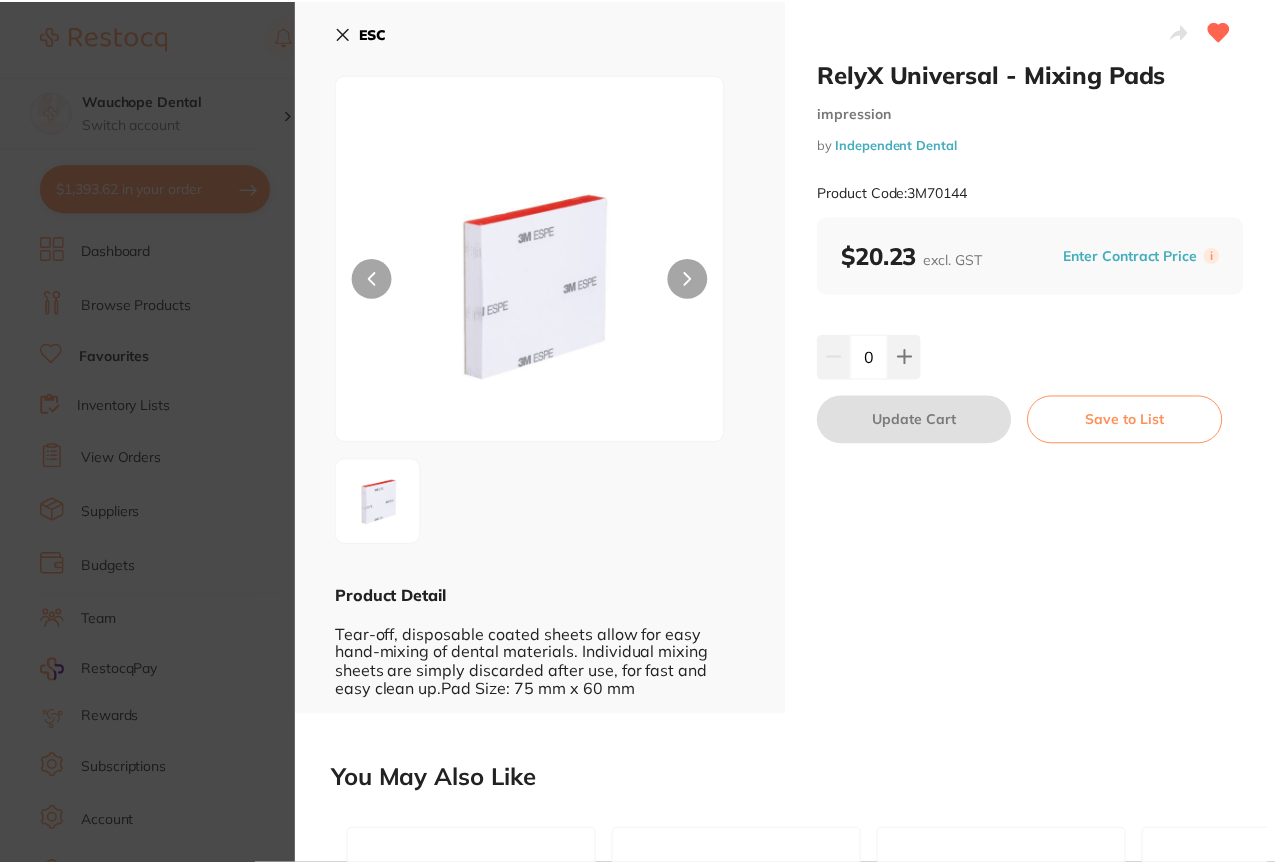 scroll, scrollTop: 162, scrollLeft: 0, axis: vertical 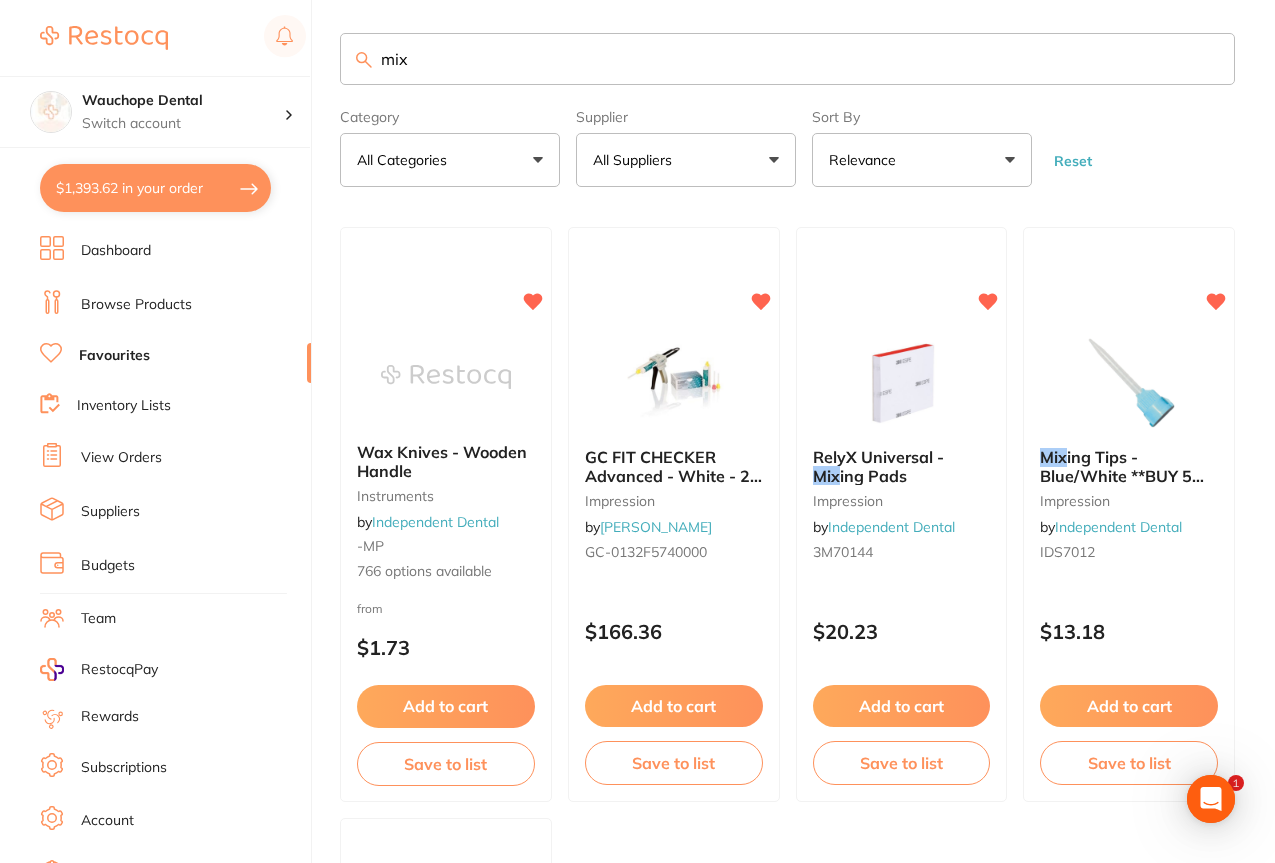 click on "Browse Products" at bounding box center (136, 305) 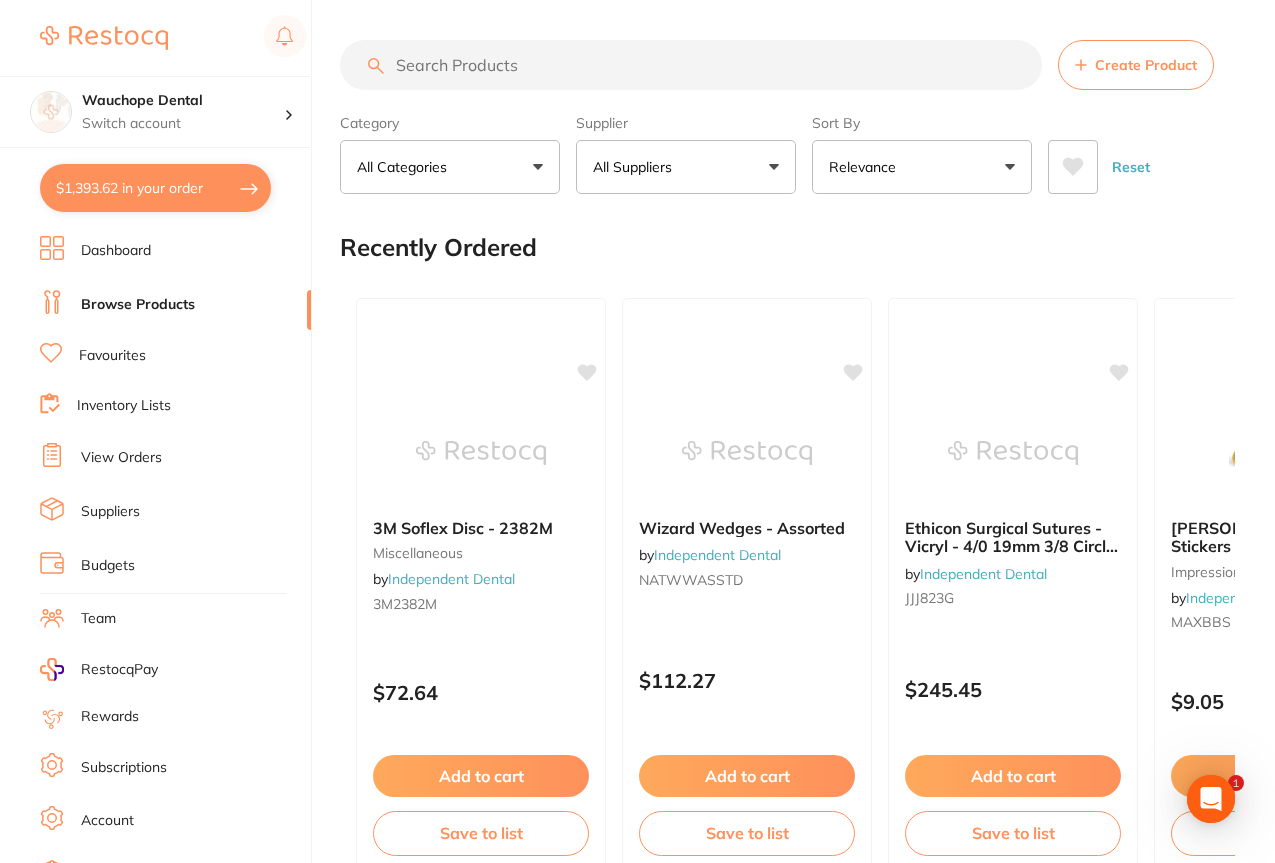 scroll, scrollTop: 0, scrollLeft: 0, axis: both 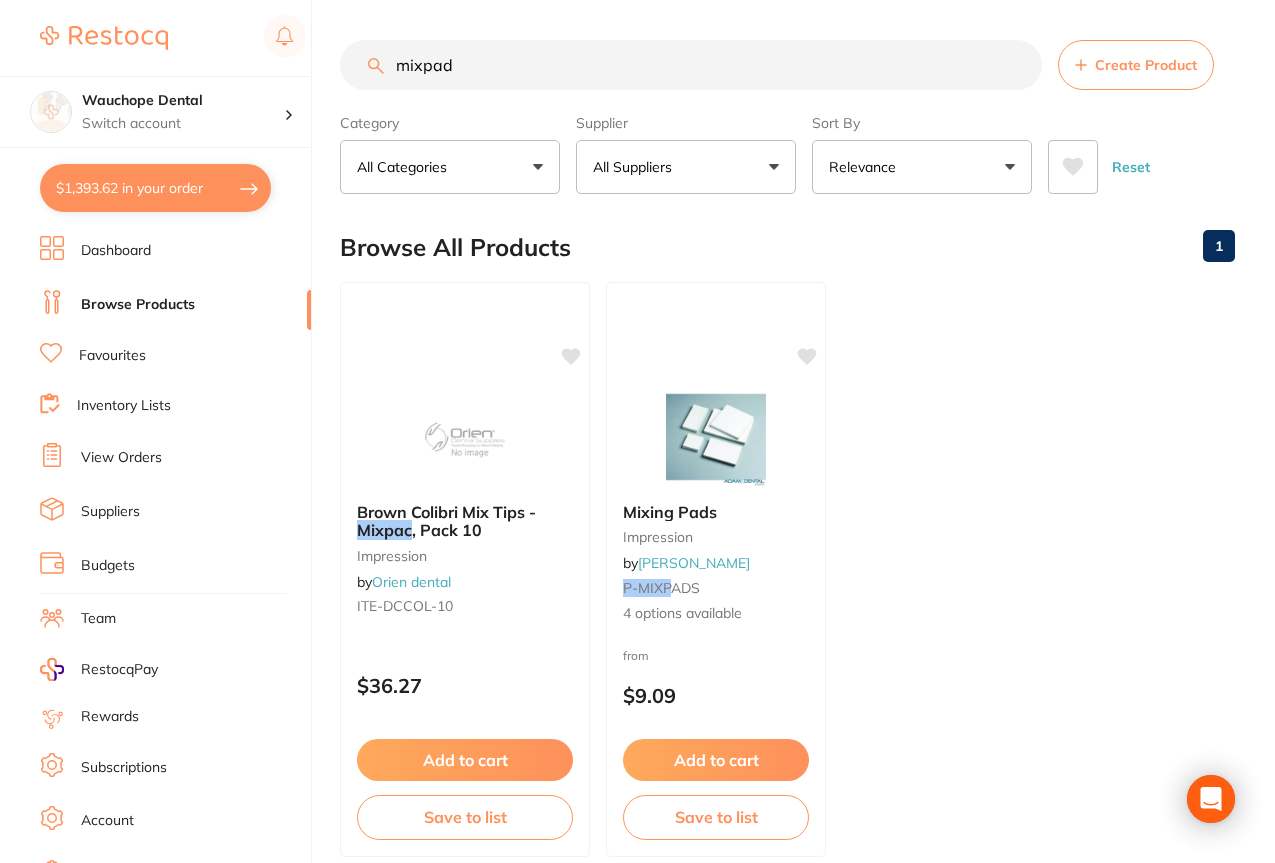 type on "mixpad" 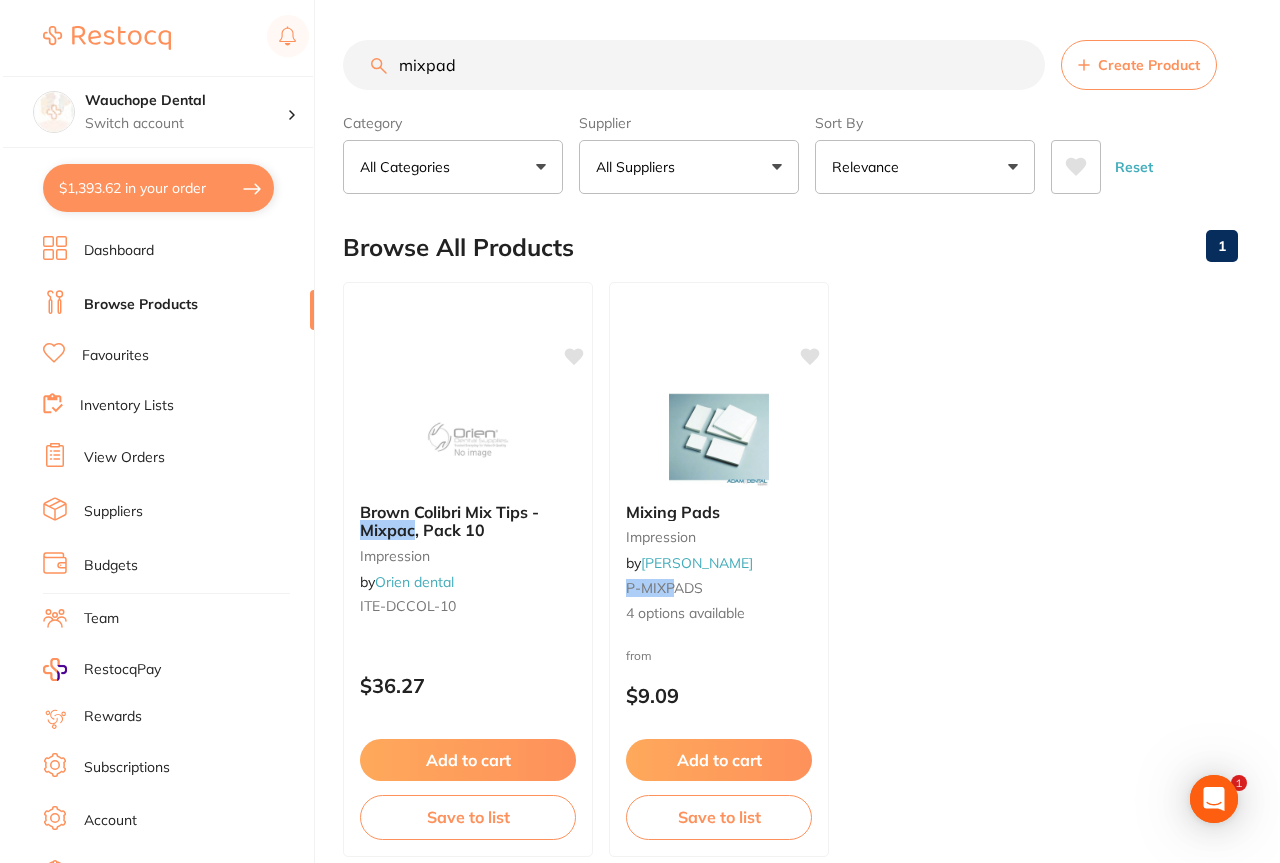 scroll, scrollTop: 0, scrollLeft: 0, axis: both 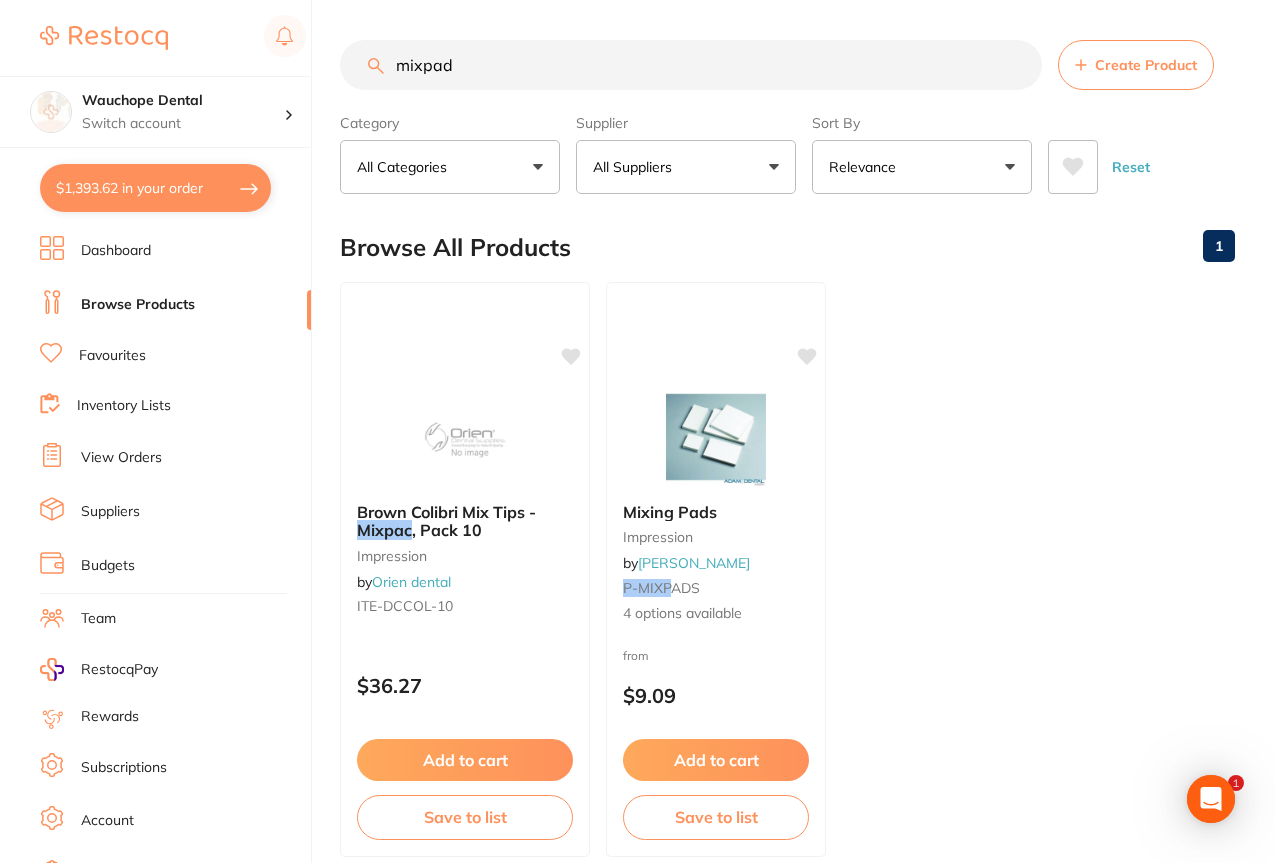 click on "All Suppliers" at bounding box center (636, 167) 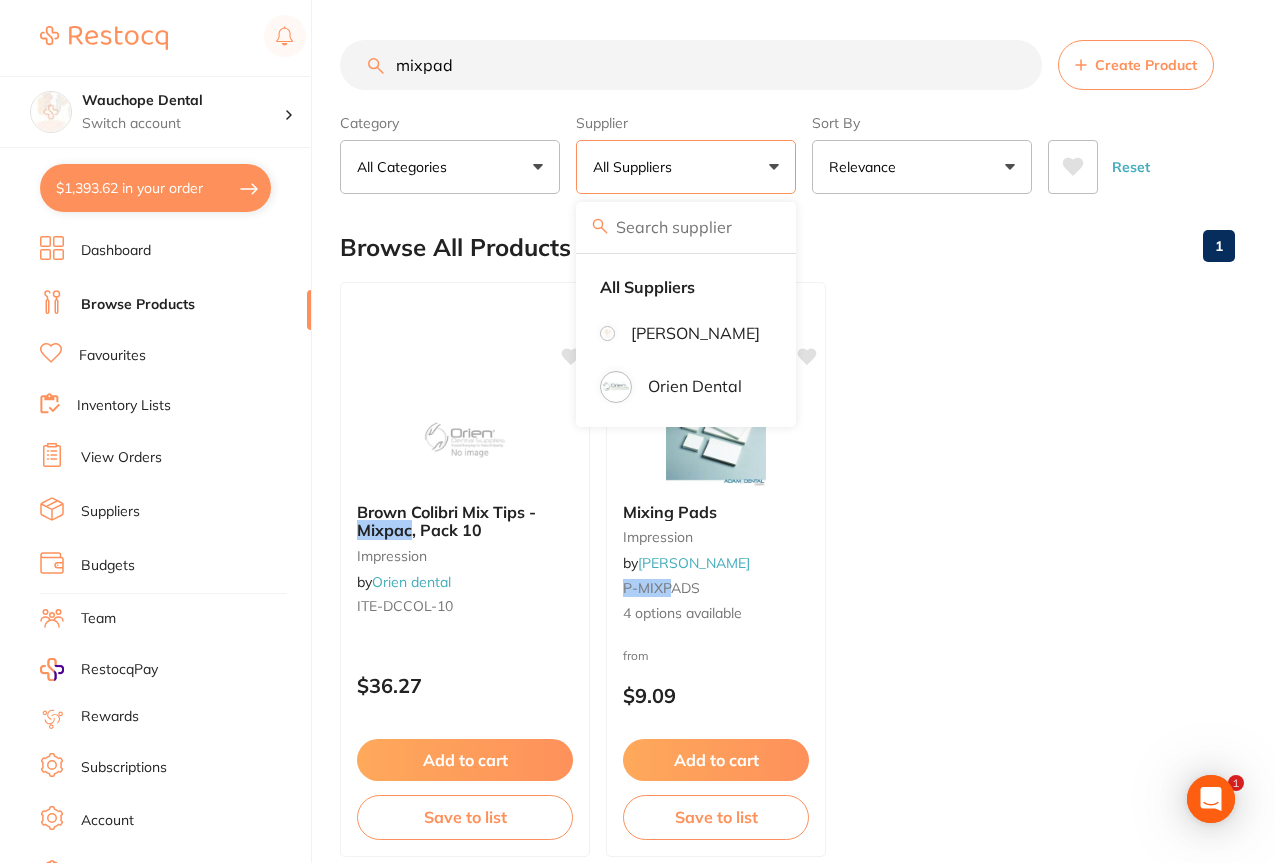 click on "Brown Colibri Mix Tips -  Mixpac  , Pack 10   impression by  Orien dental ITE-DCCOL-10 $36.27 Add to cart Save to list Mixing Pads   impression by  [PERSON_NAME] P-MIXP ADS   4 options available   from $9.09 Add to cart Save to list" at bounding box center (787, 569) 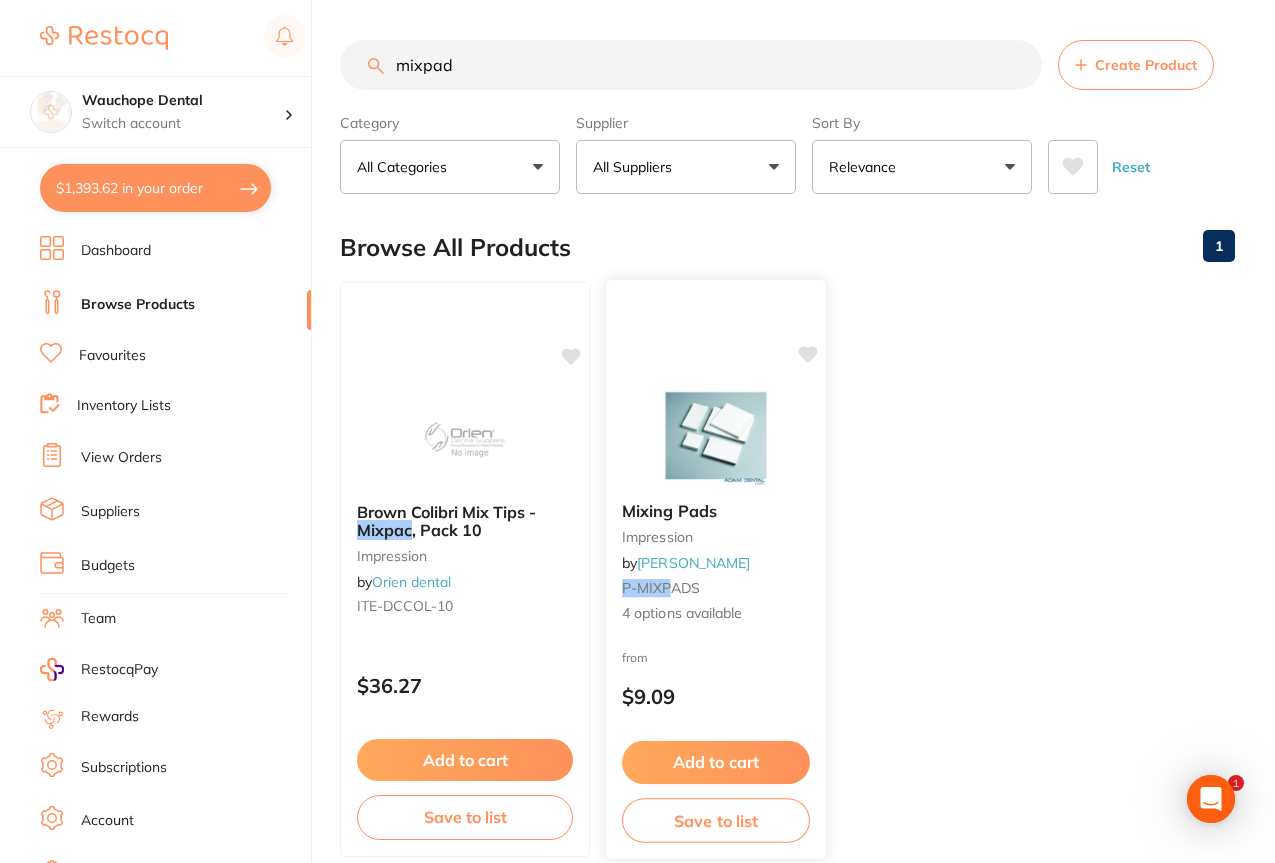 click at bounding box center [715, 435] 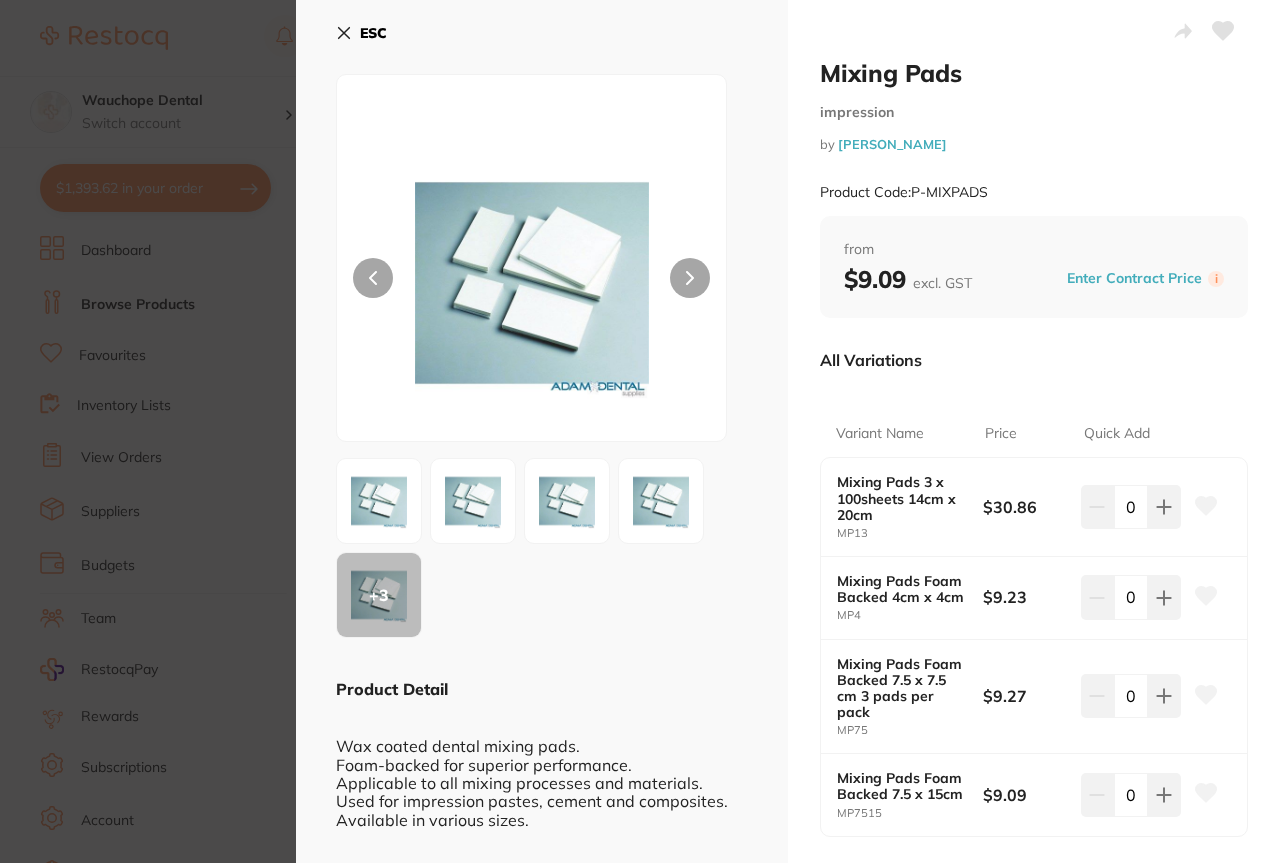 scroll, scrollTop: 0, scrollLeft: 0, axis: both 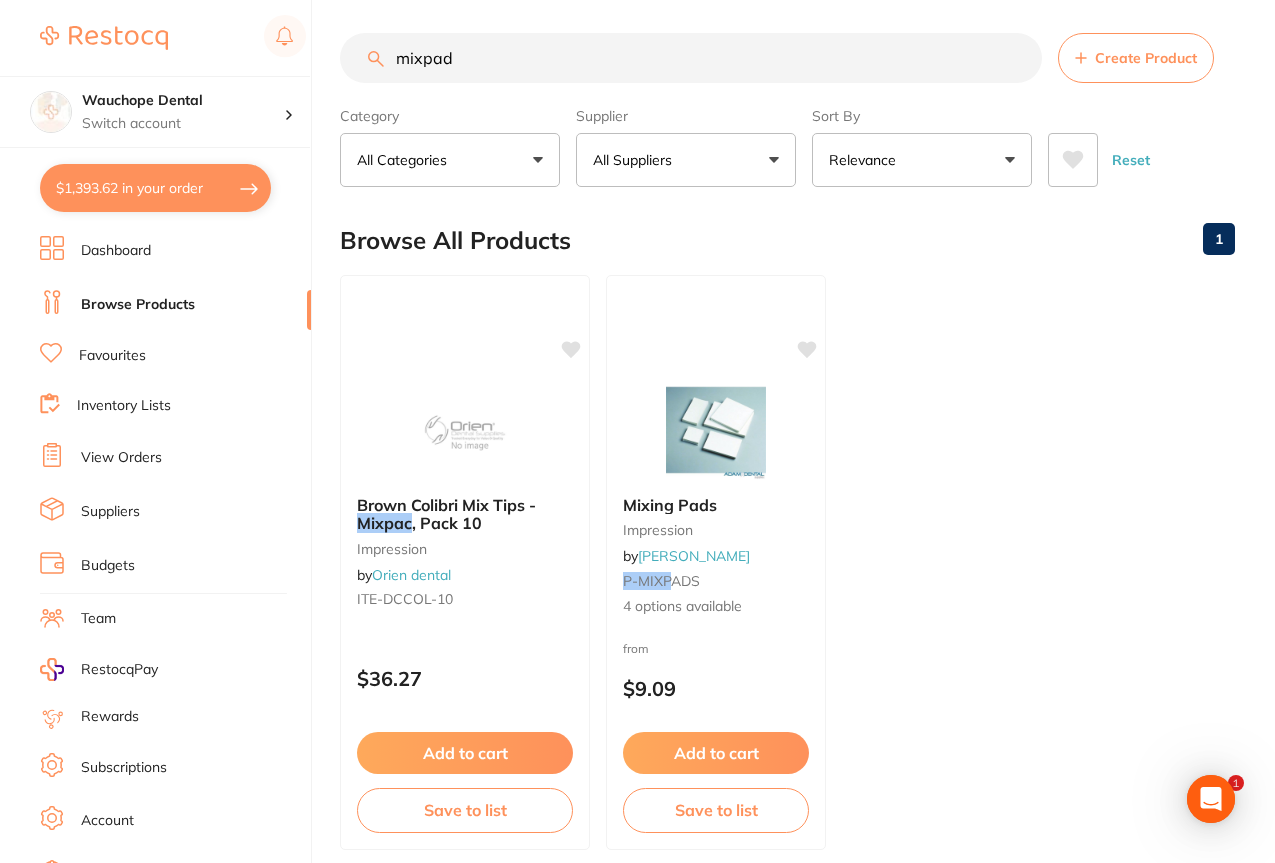 click on "All Suppliers" at bounding box center (686, 160) 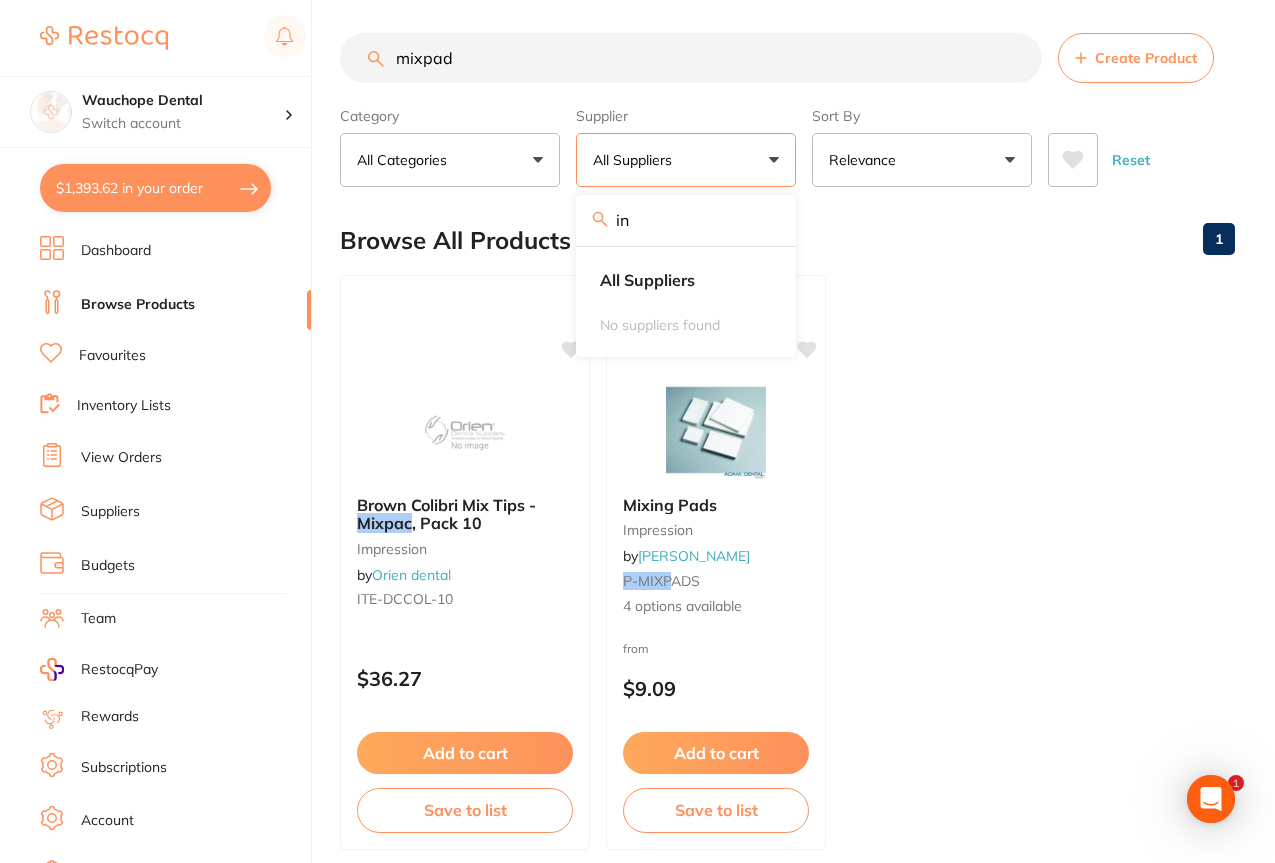 type on "in" 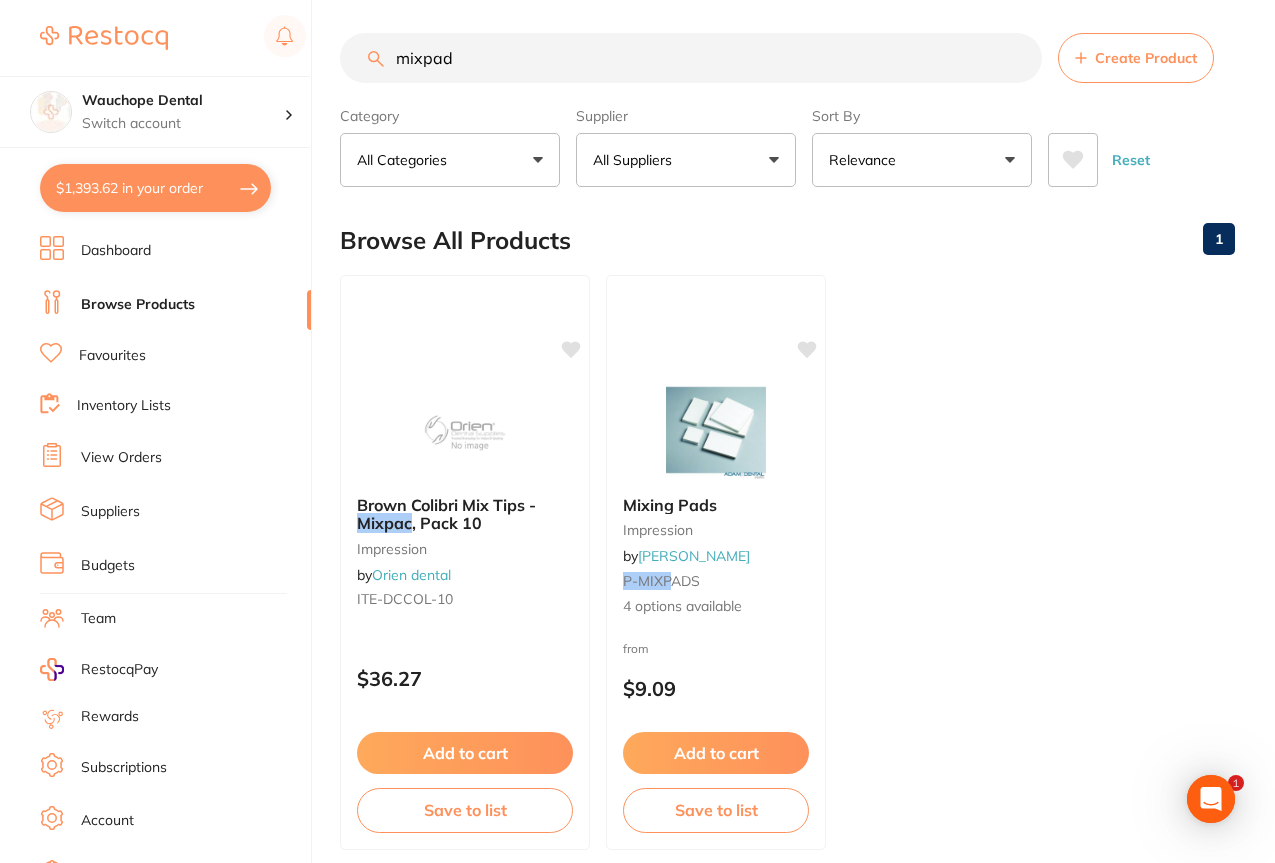 click on "mixpad" at bounding box center (691, 58) 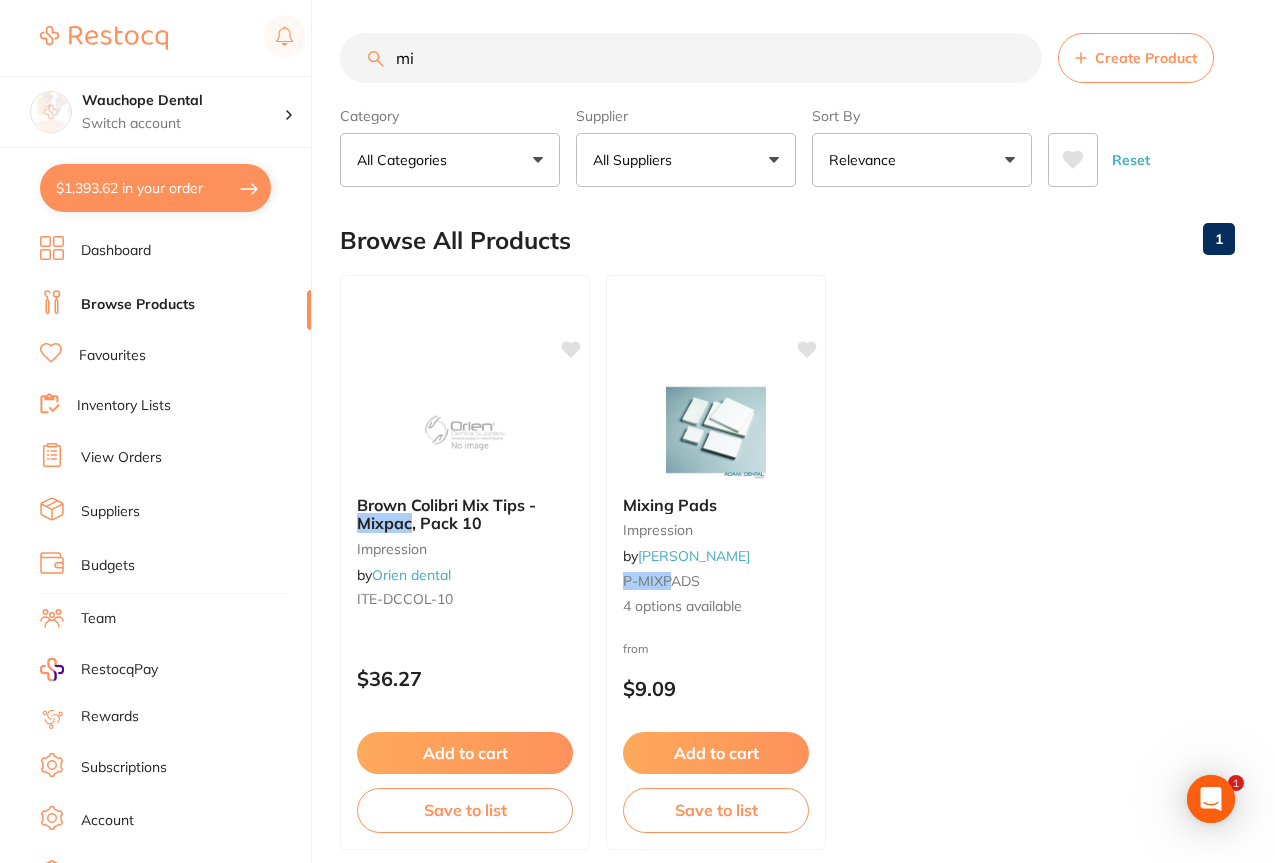 type on "m" 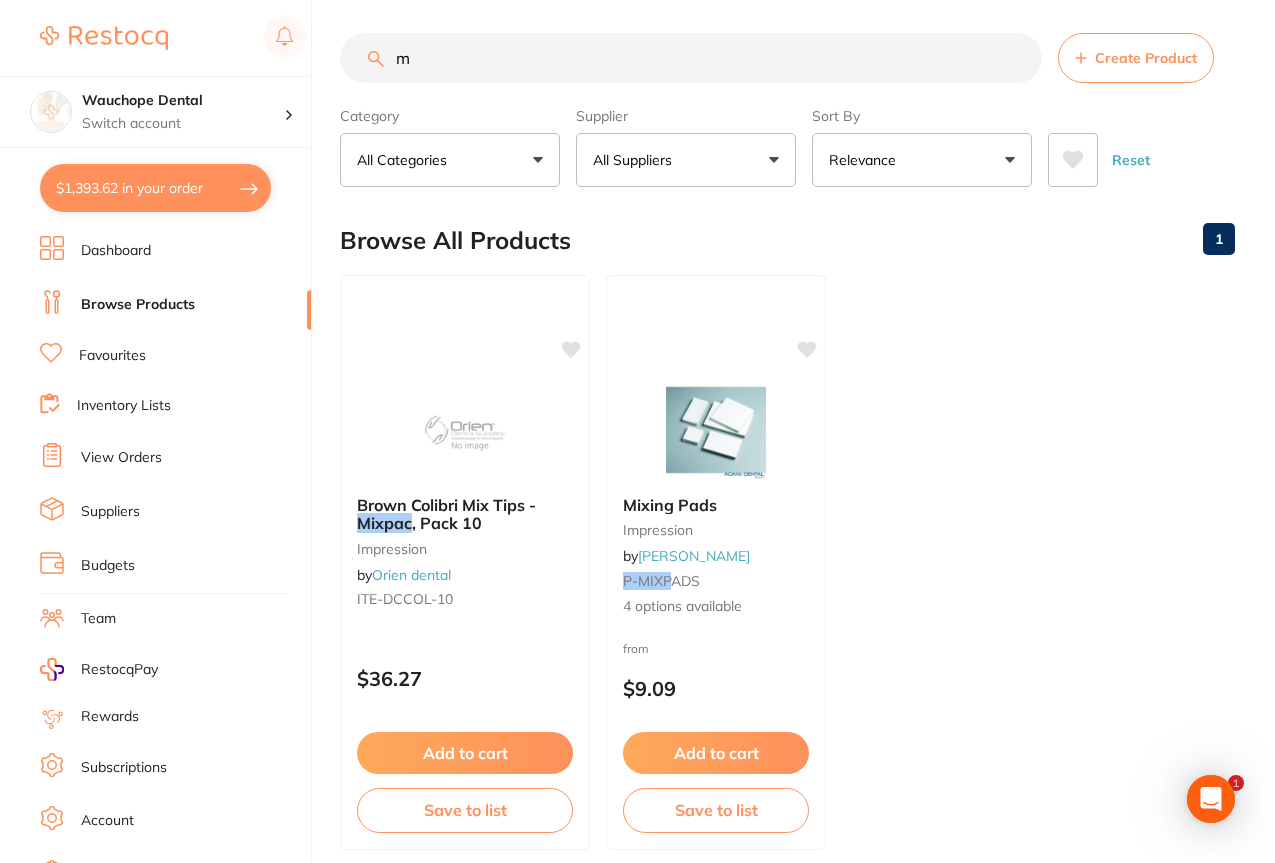 scroll, scrollTop: 0, scrollLeft: 0, axis: both 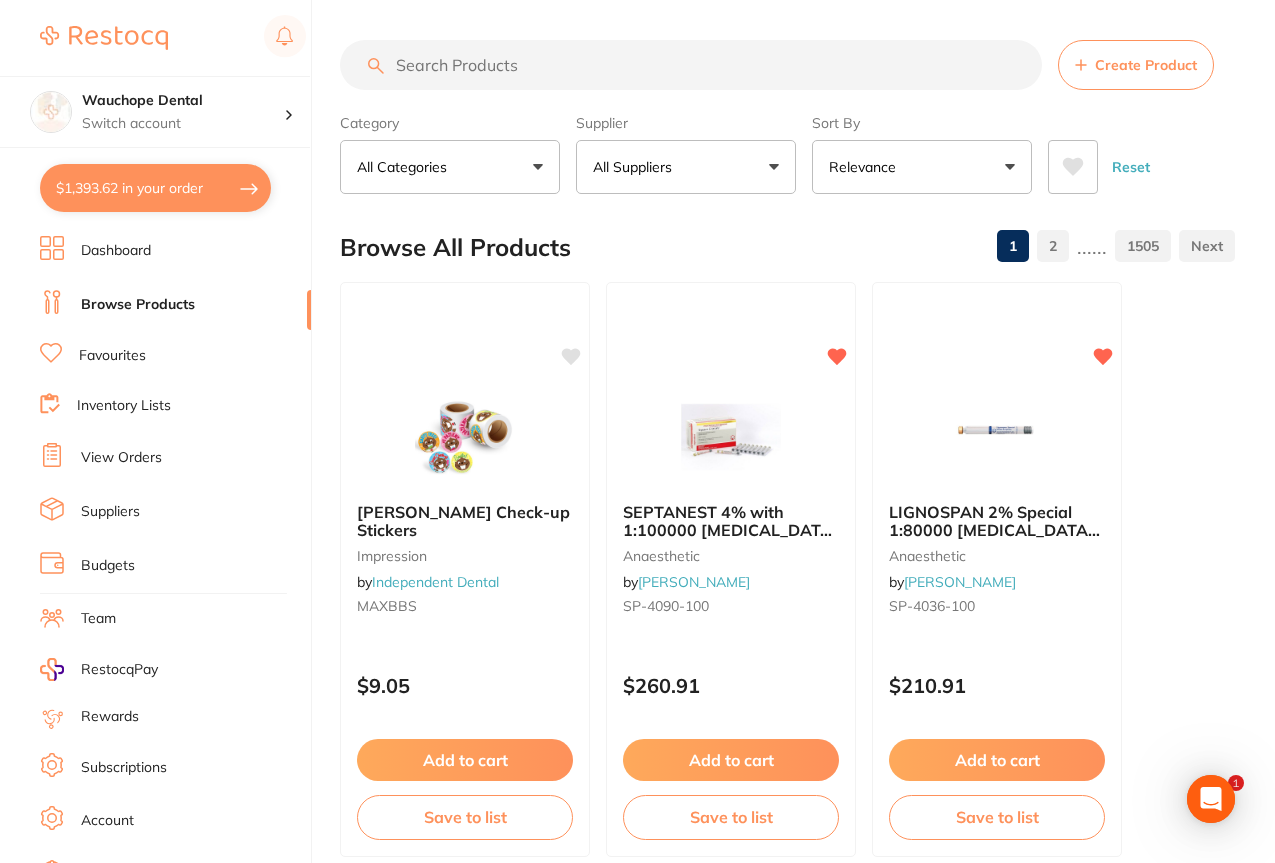 type 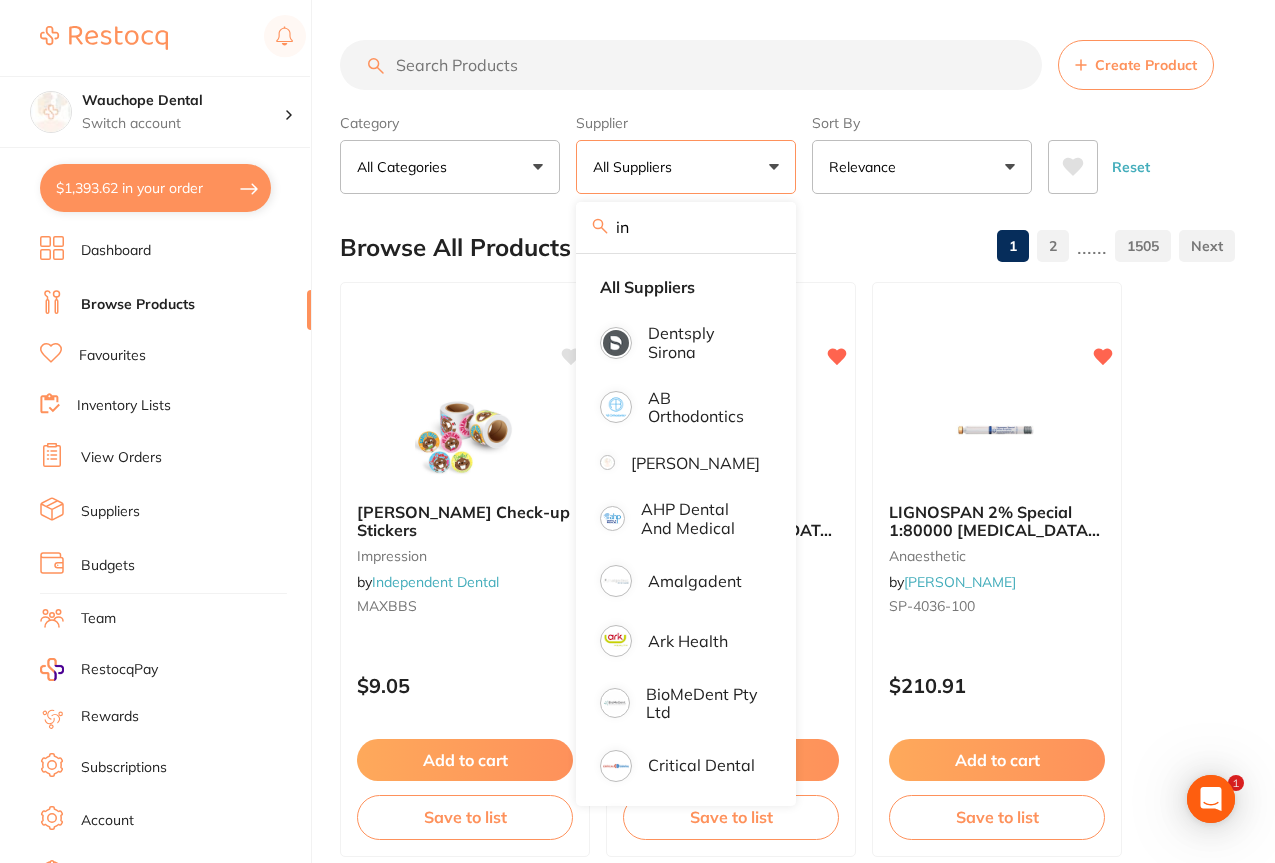 scroll, scrollTop: 0, scrollLeft: 0, axis: both 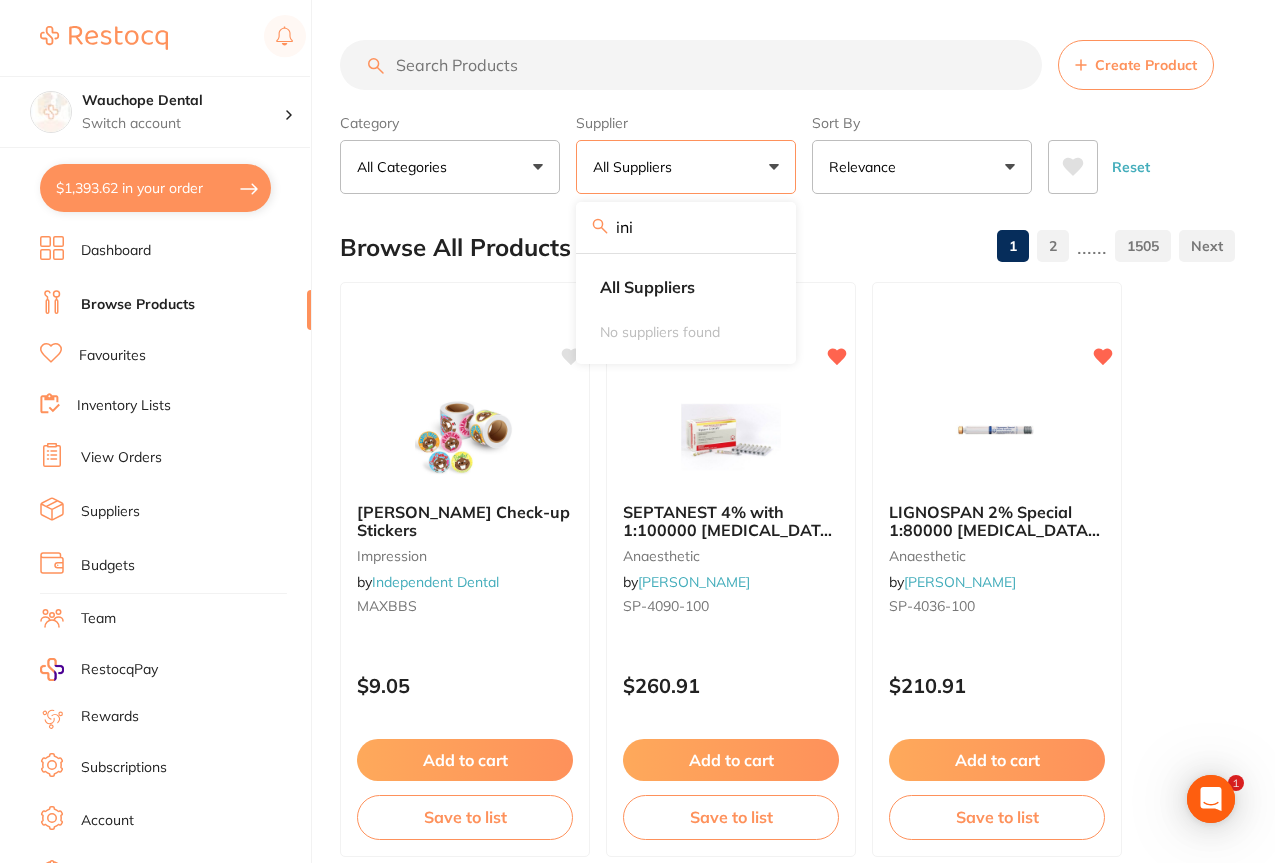type on "in" 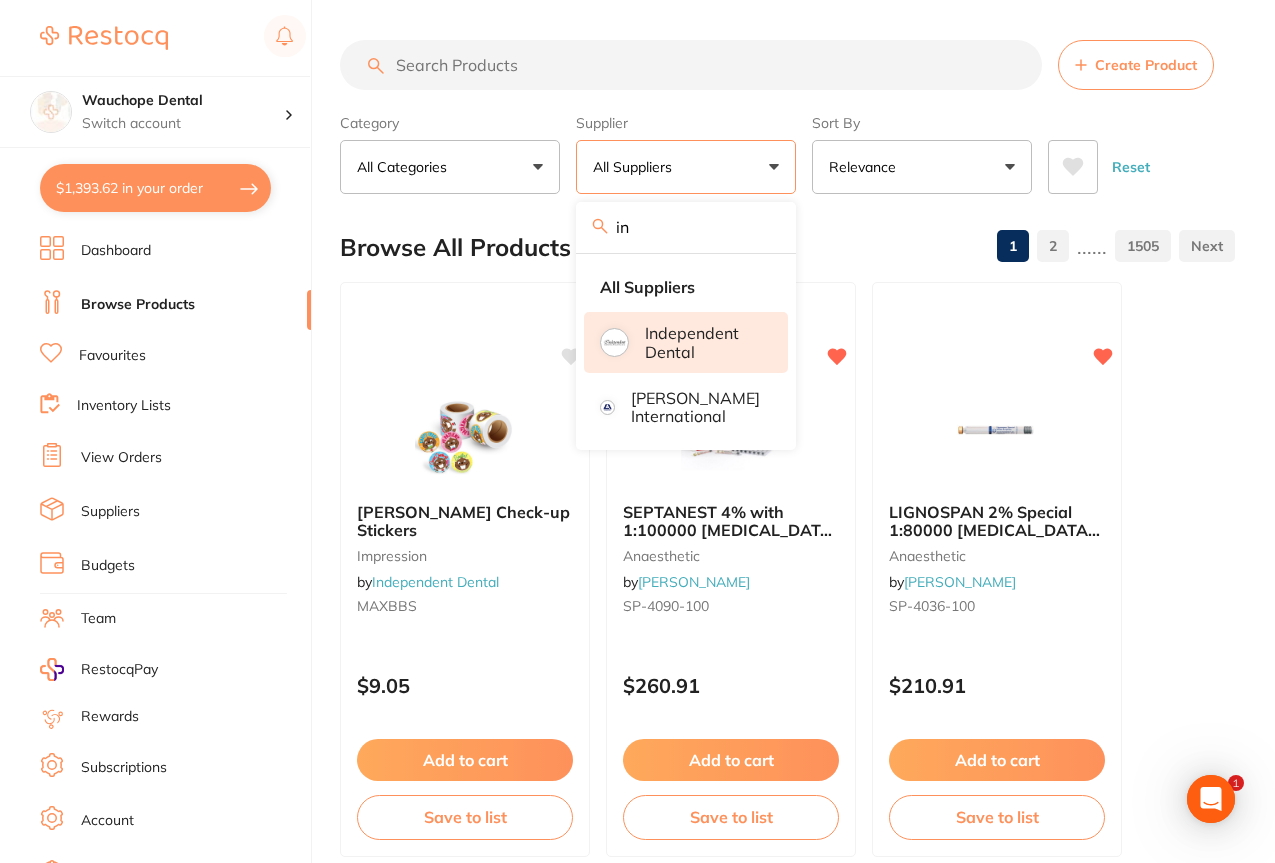 click on "Independent Dental" at bounding box center (702, 342) 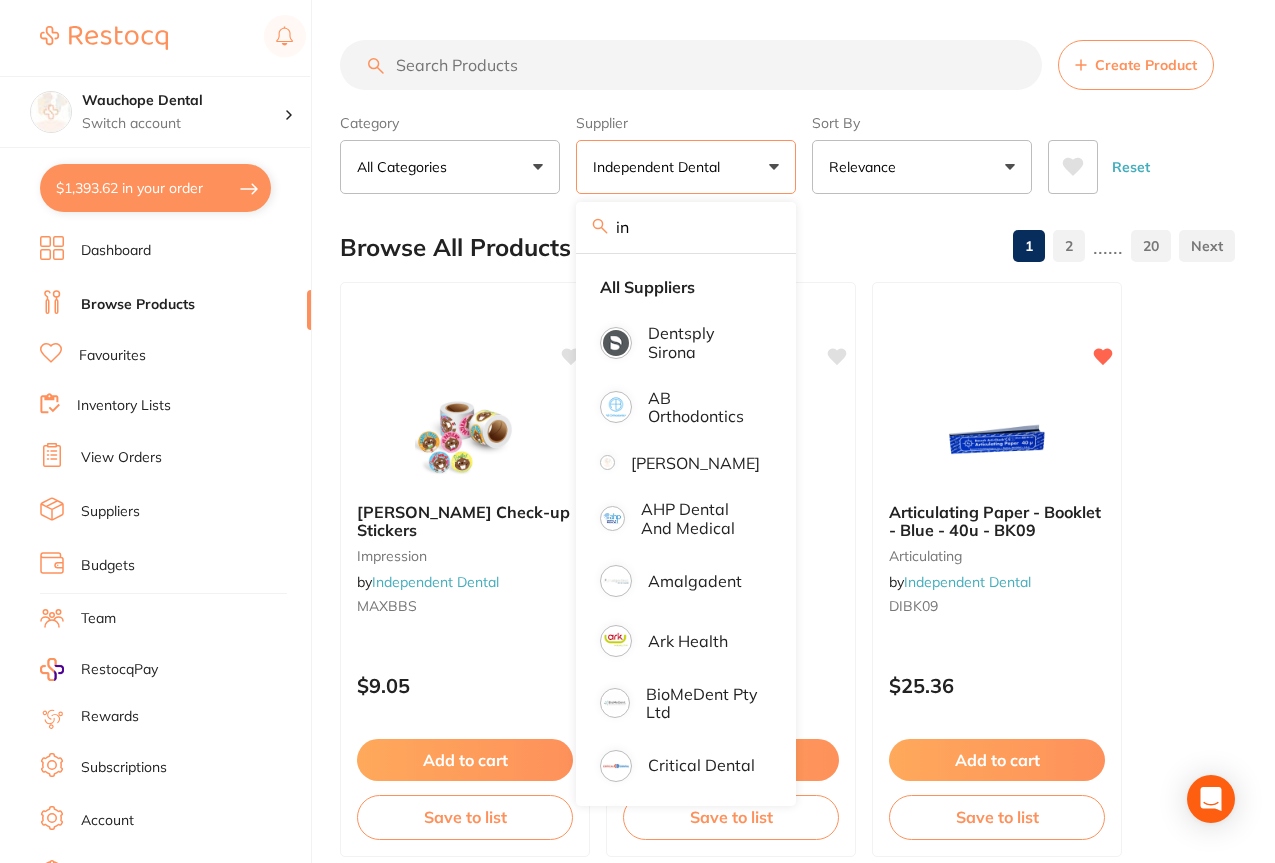 click at bounding box center (691, 65) 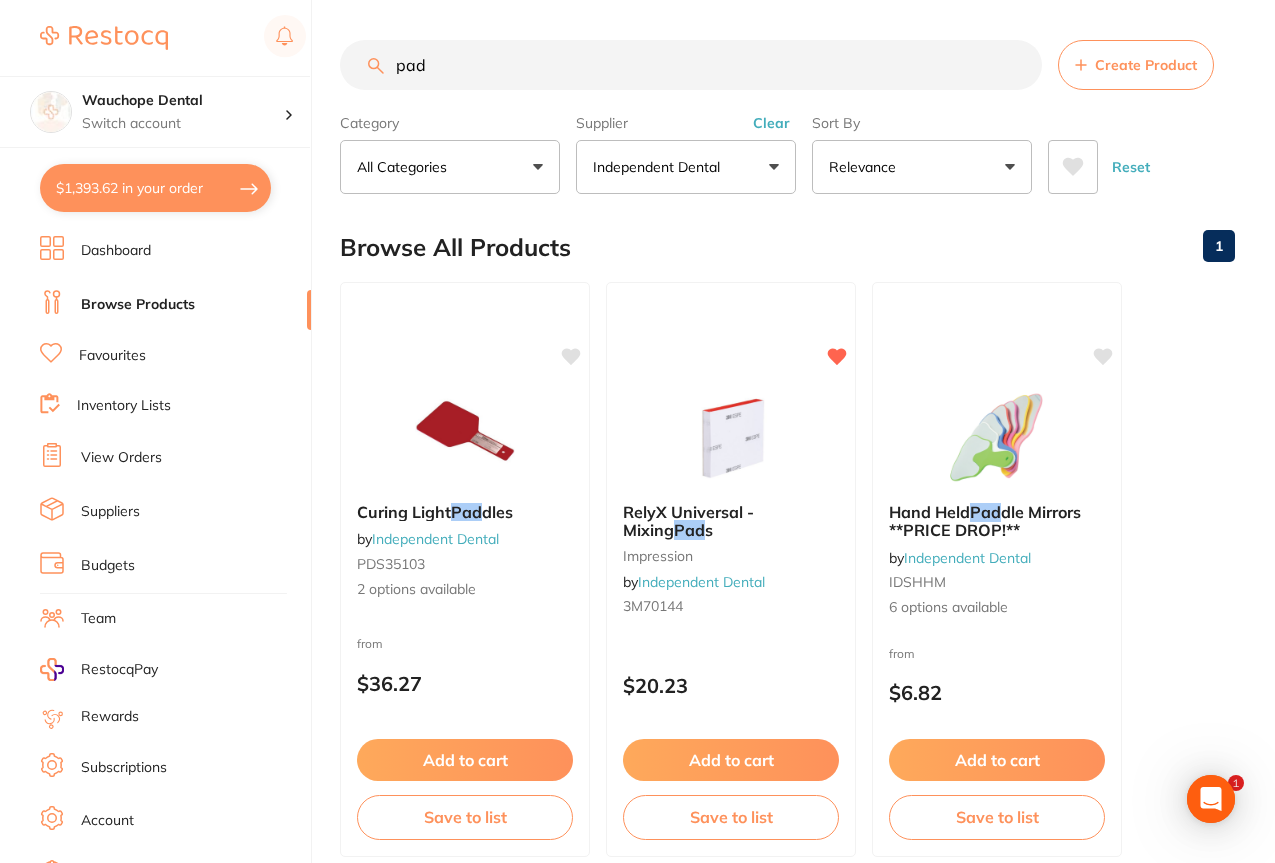 scroll, scrollTop: 0, scrollLeft: 0, axis: both 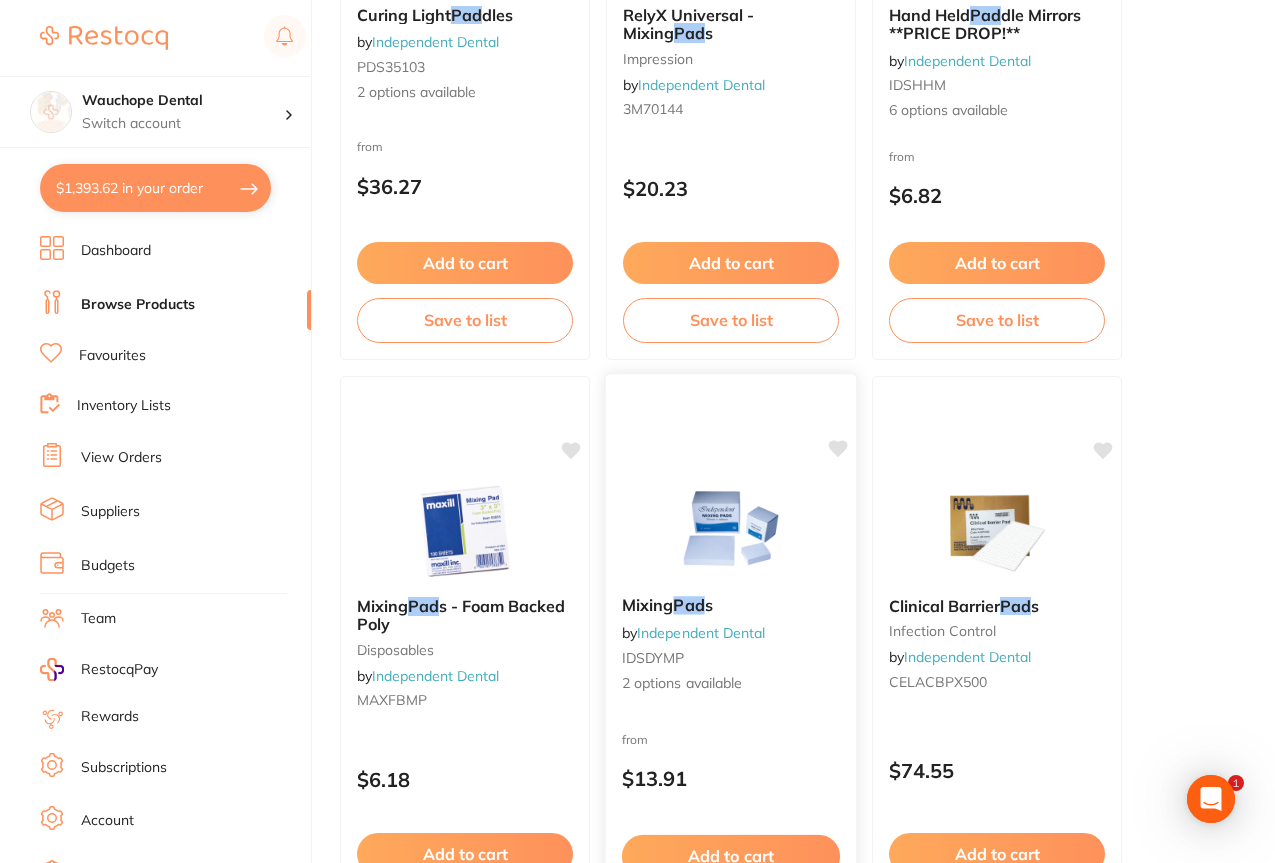 type on "pad" 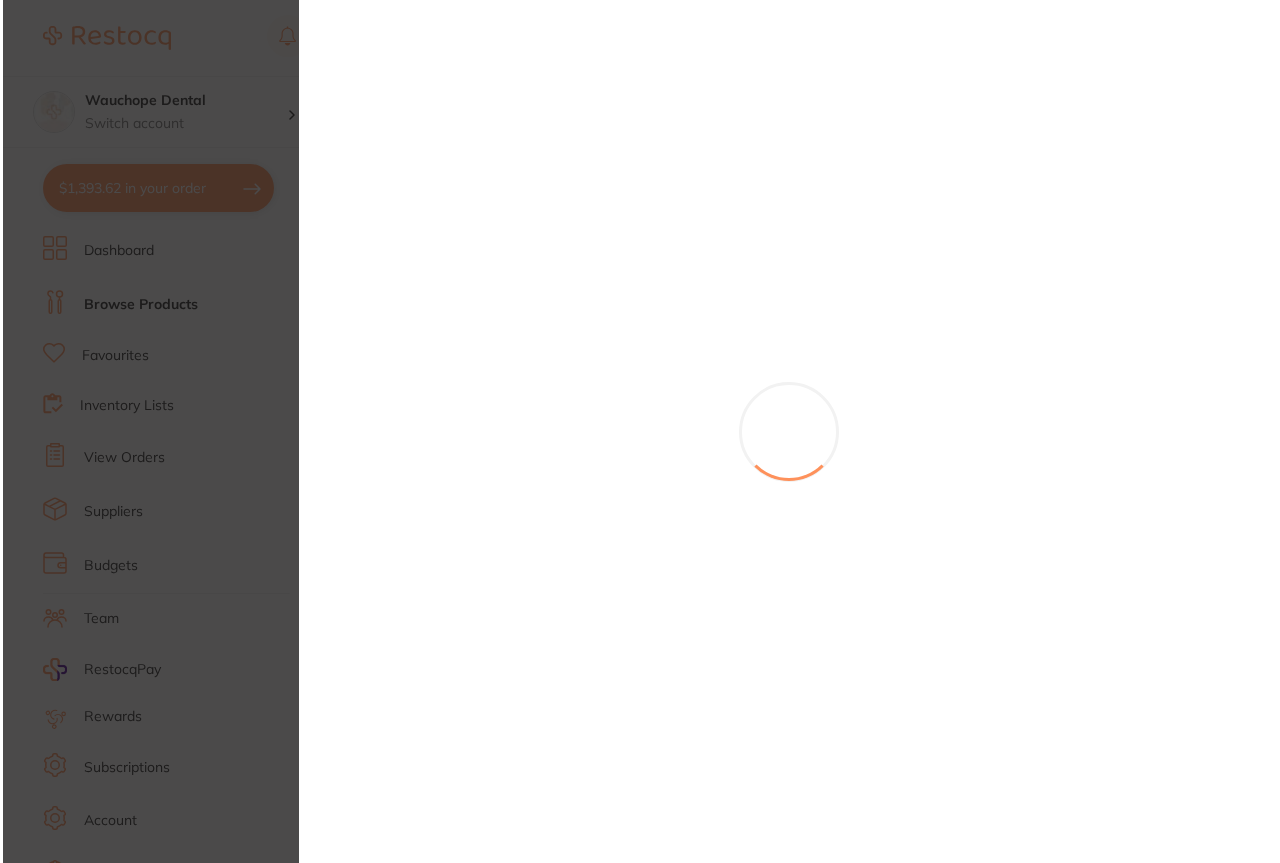 scroll, scrollTop: 0, scrollLeft: 0, axis: both 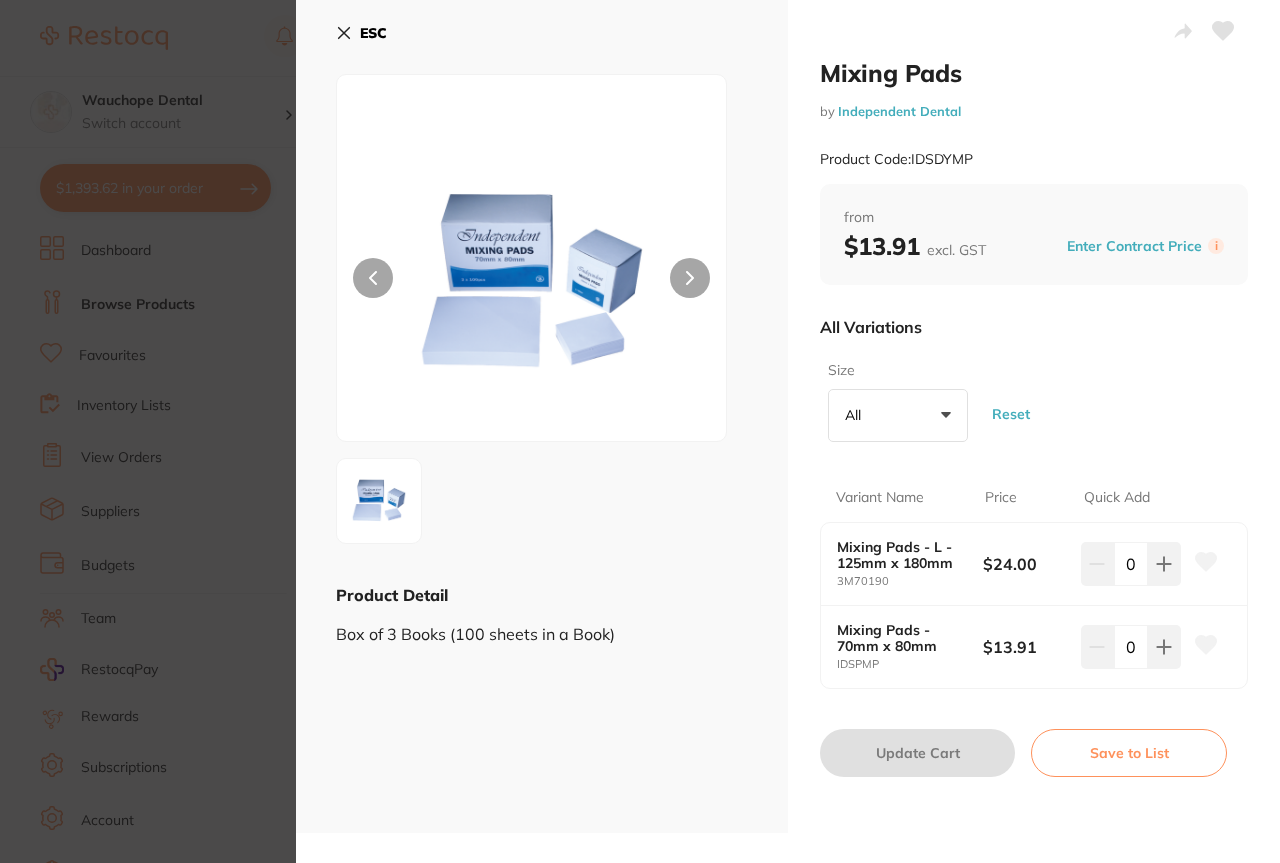 click 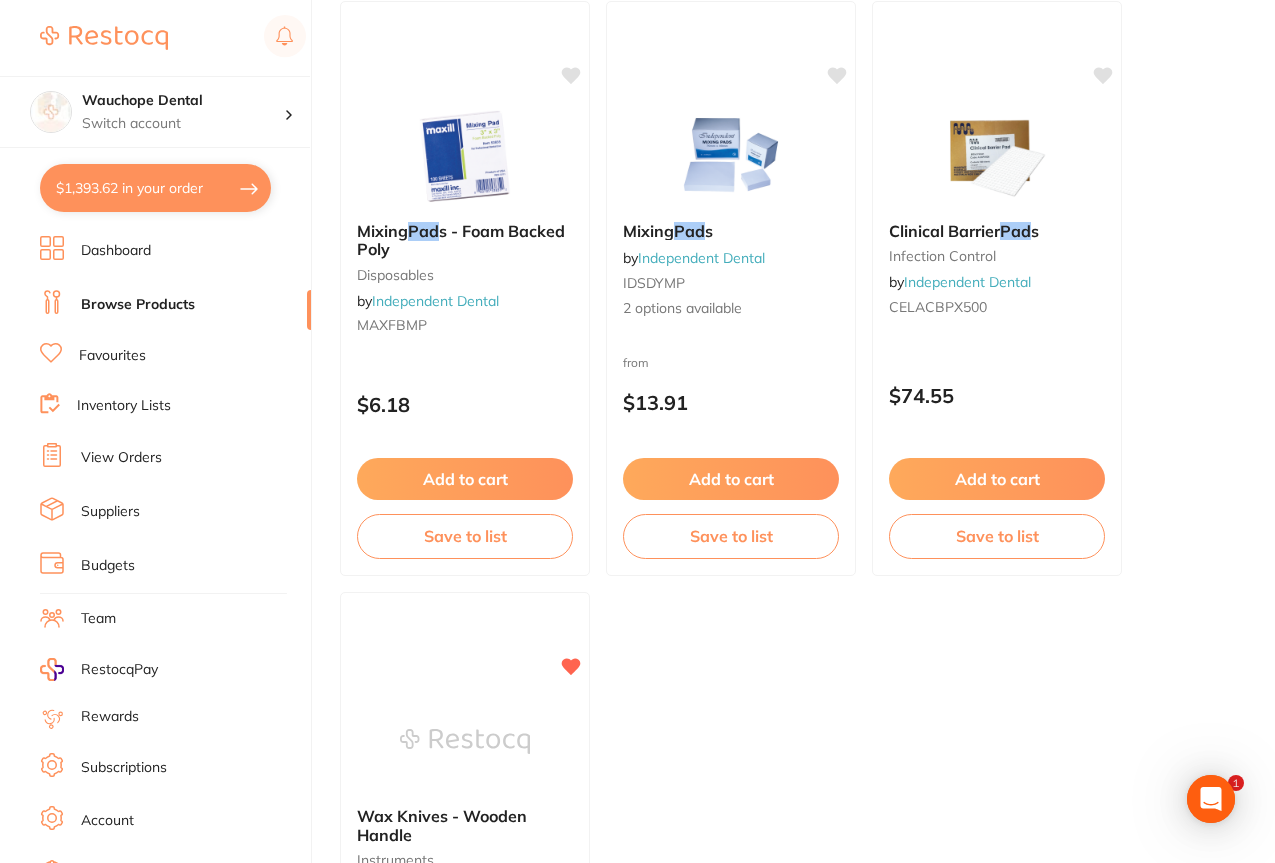 scroll, scrollTop: 868, scrollLeft: 0, axis: vertical 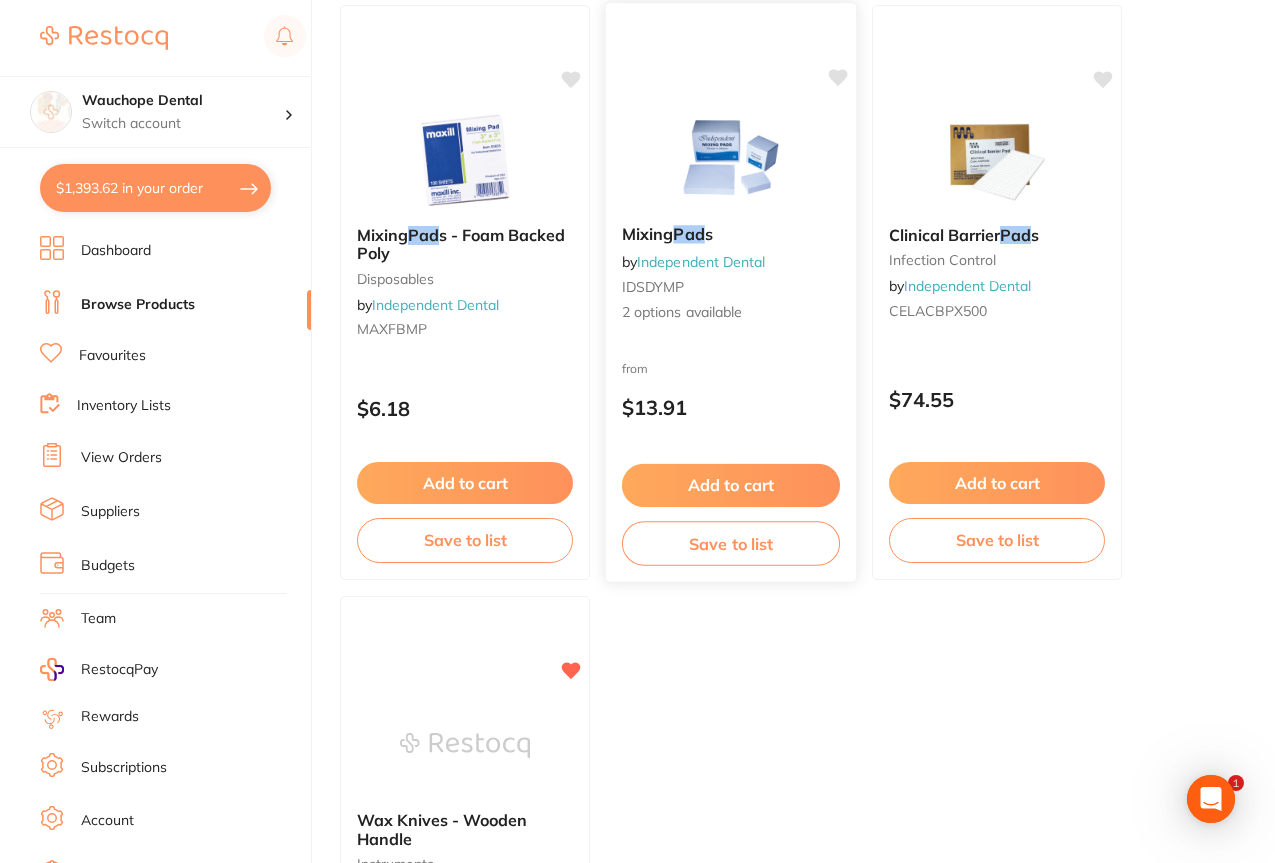 click on "Mixing  Pad s   by  Independent Dental IDSDYMP   2 options available   from $13.91 Add to cart Save to list" at bounding box center [731, 292] 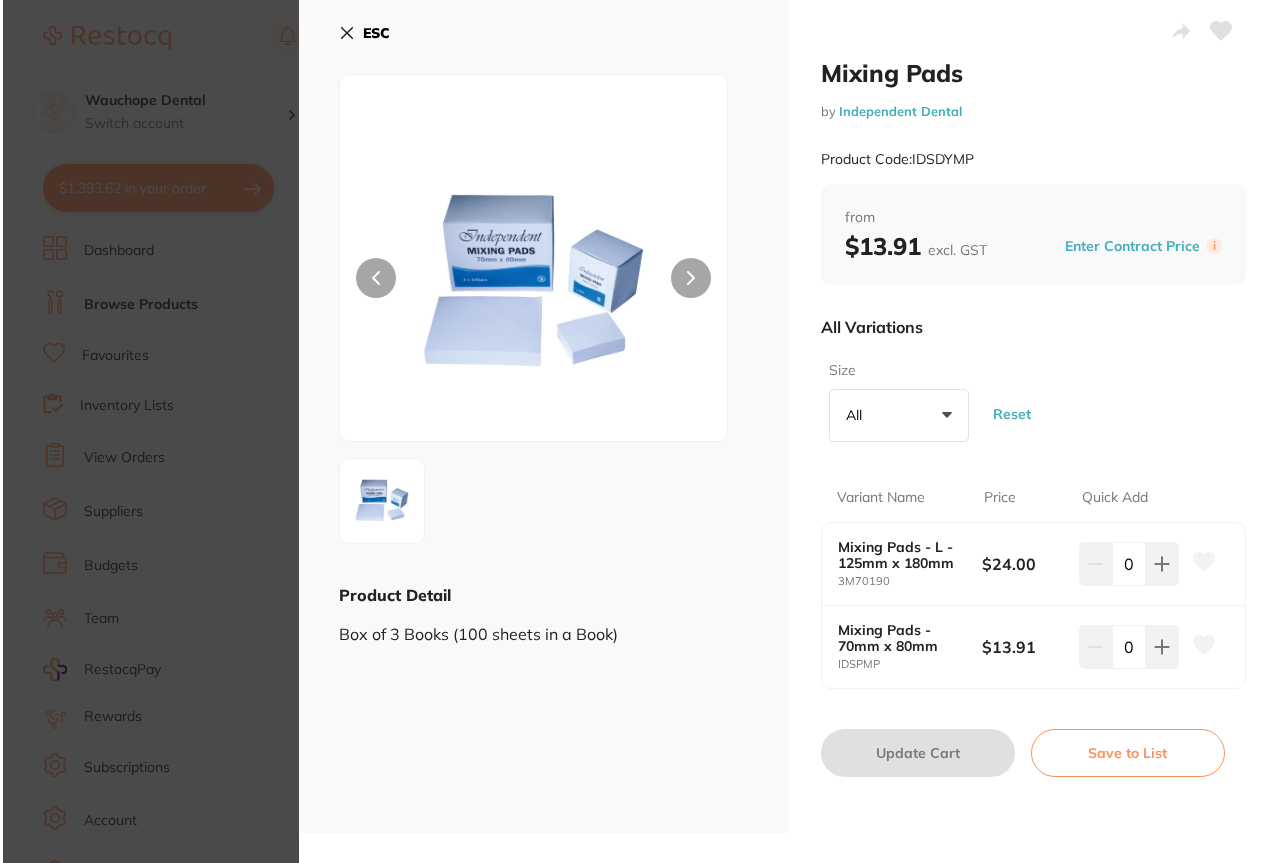 scroll, scrollTop: 0, scrollLeft: 0, axis: both 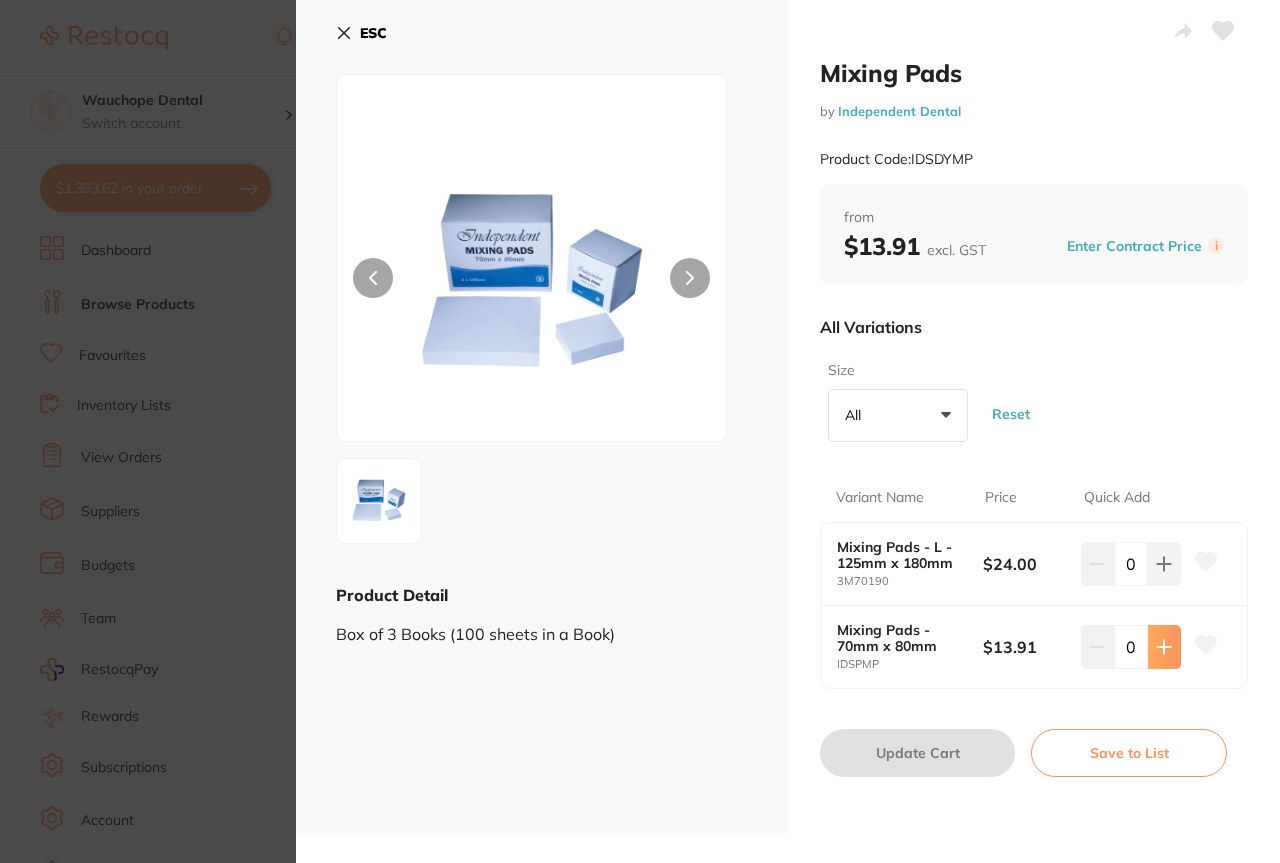 click at bounding box center (1164, 564) 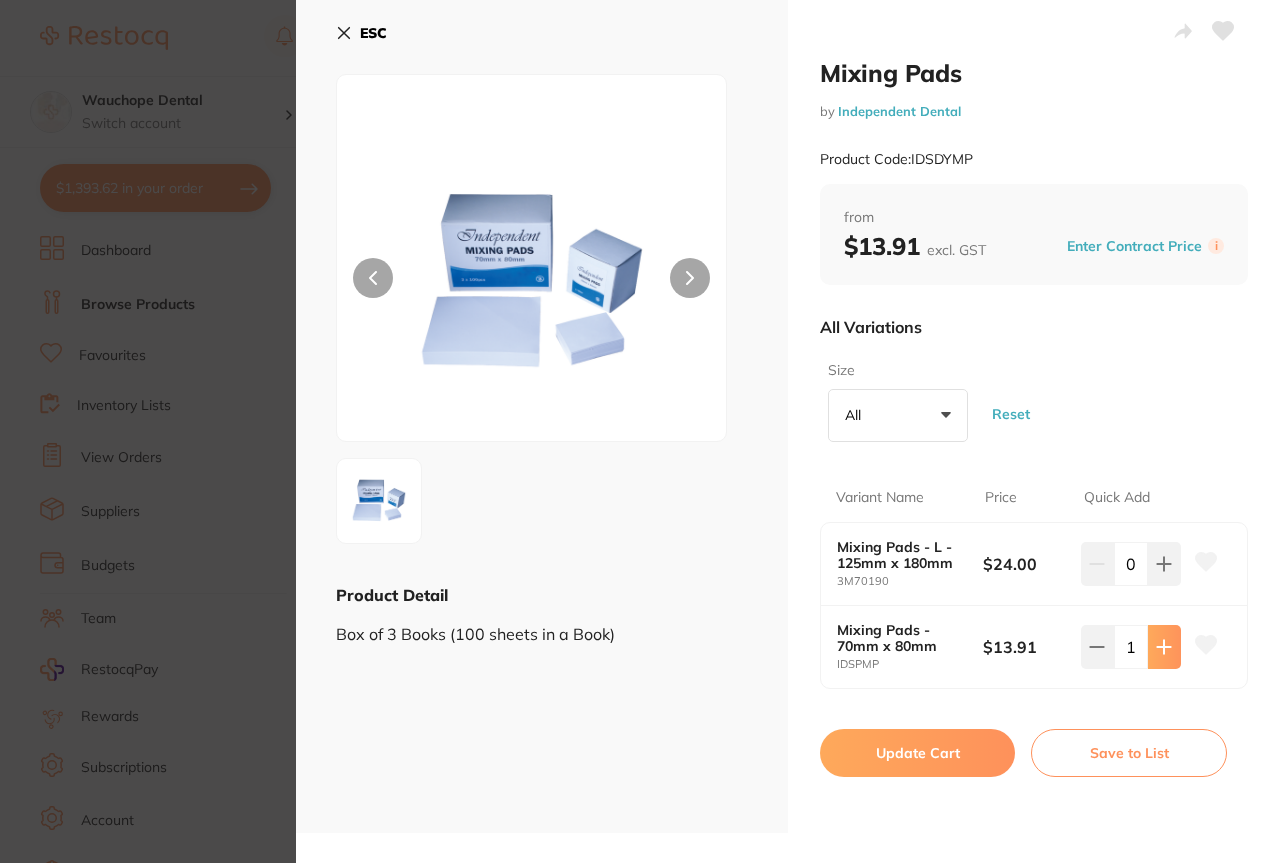 click at bounding box center [1164, 564] 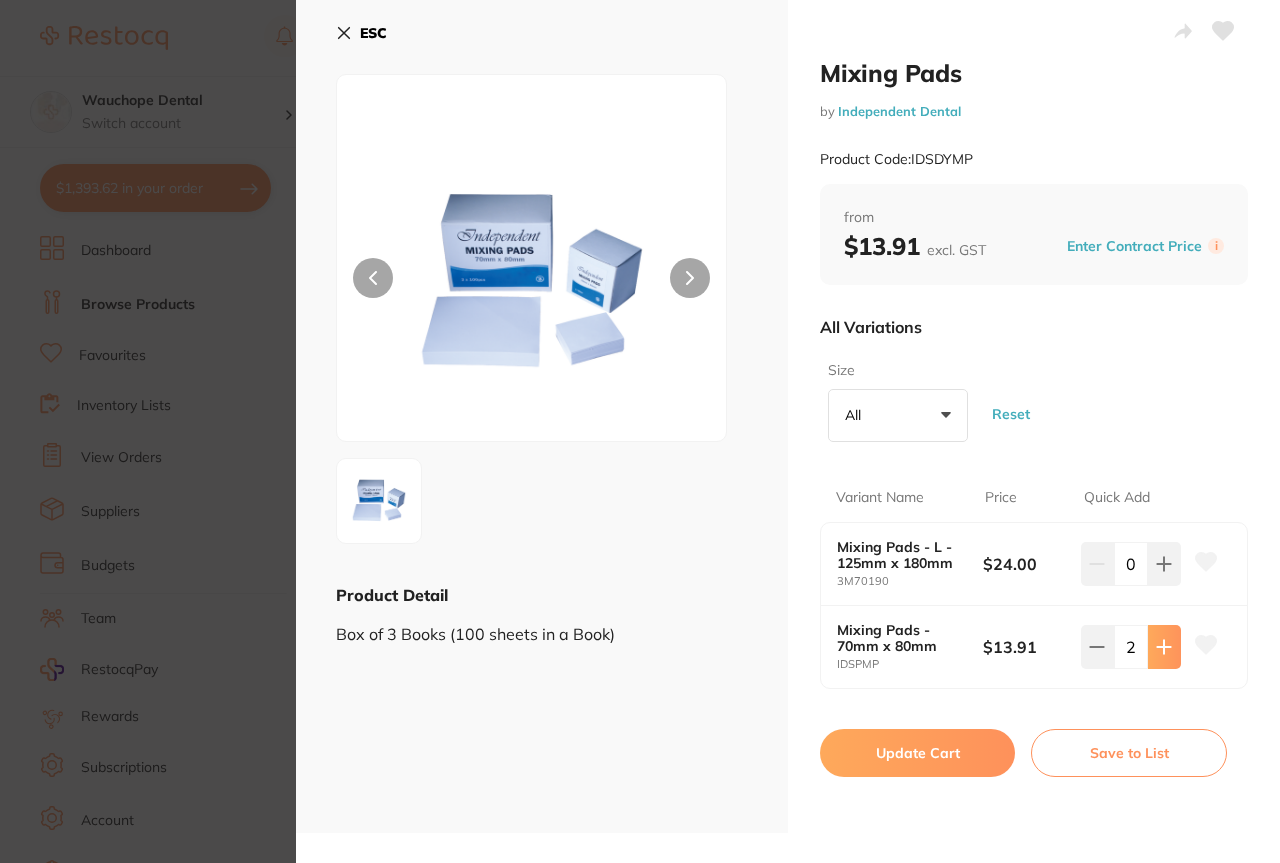 scroll, scrollTop: 0, scrollLeft: 0, axis: both 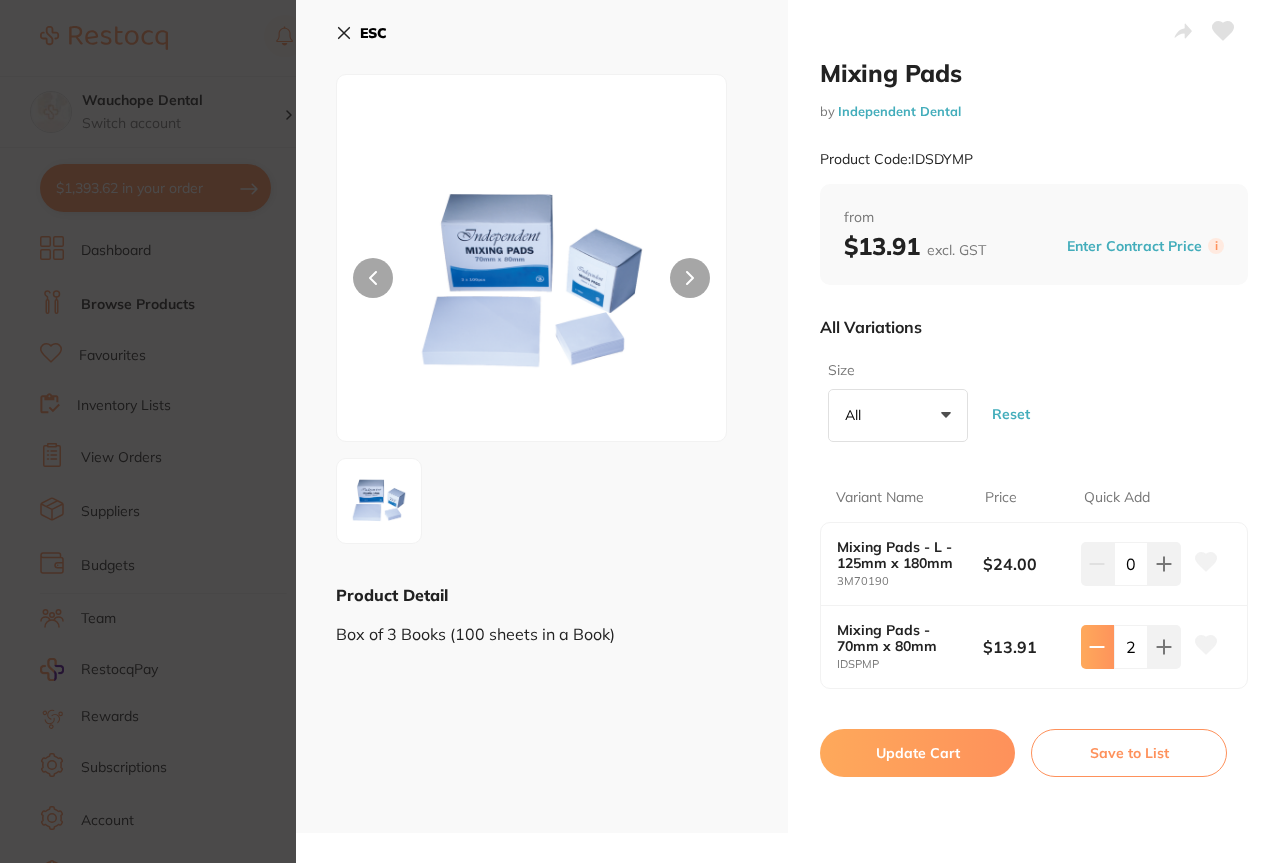 click at bounding box center (1097, 564) 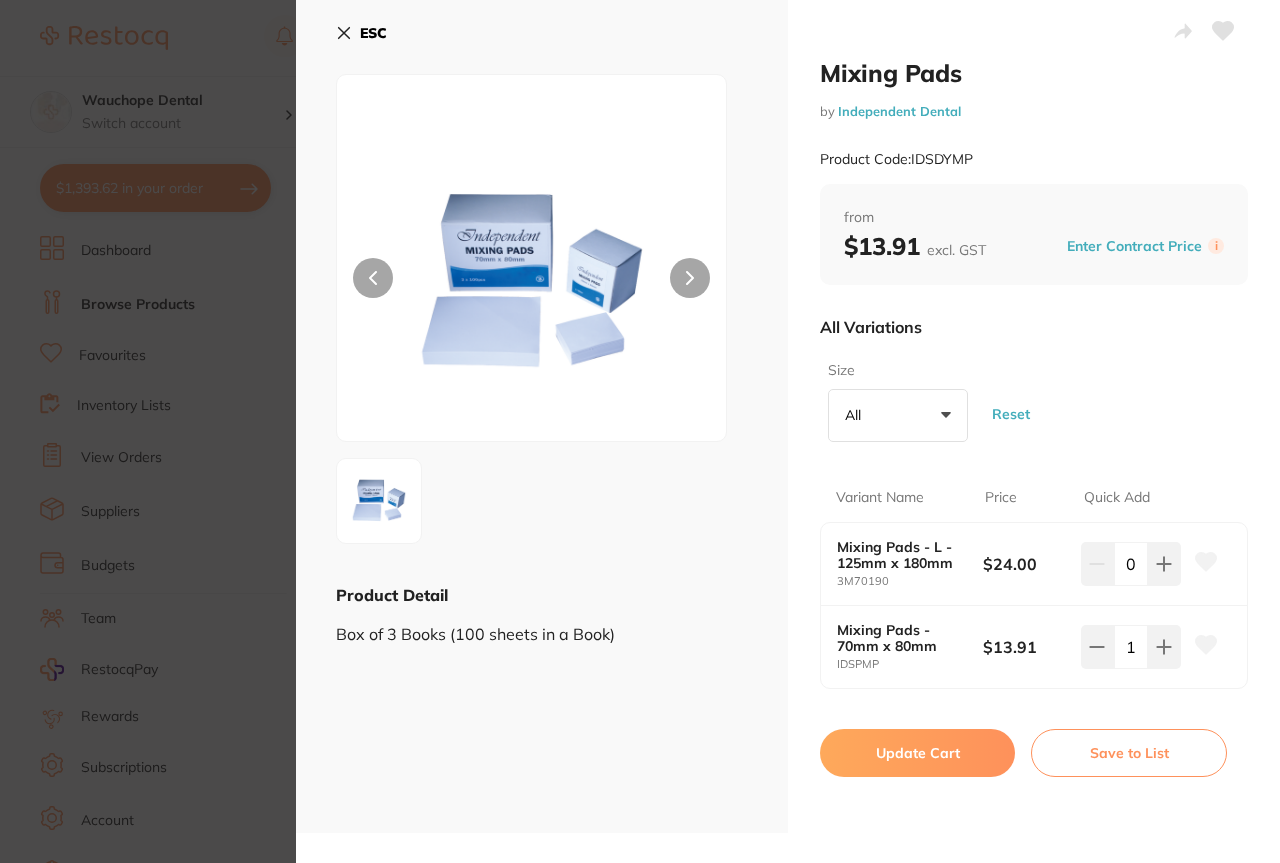 scroll, scrollTop: 0, scrollLeft: 0, axis: both 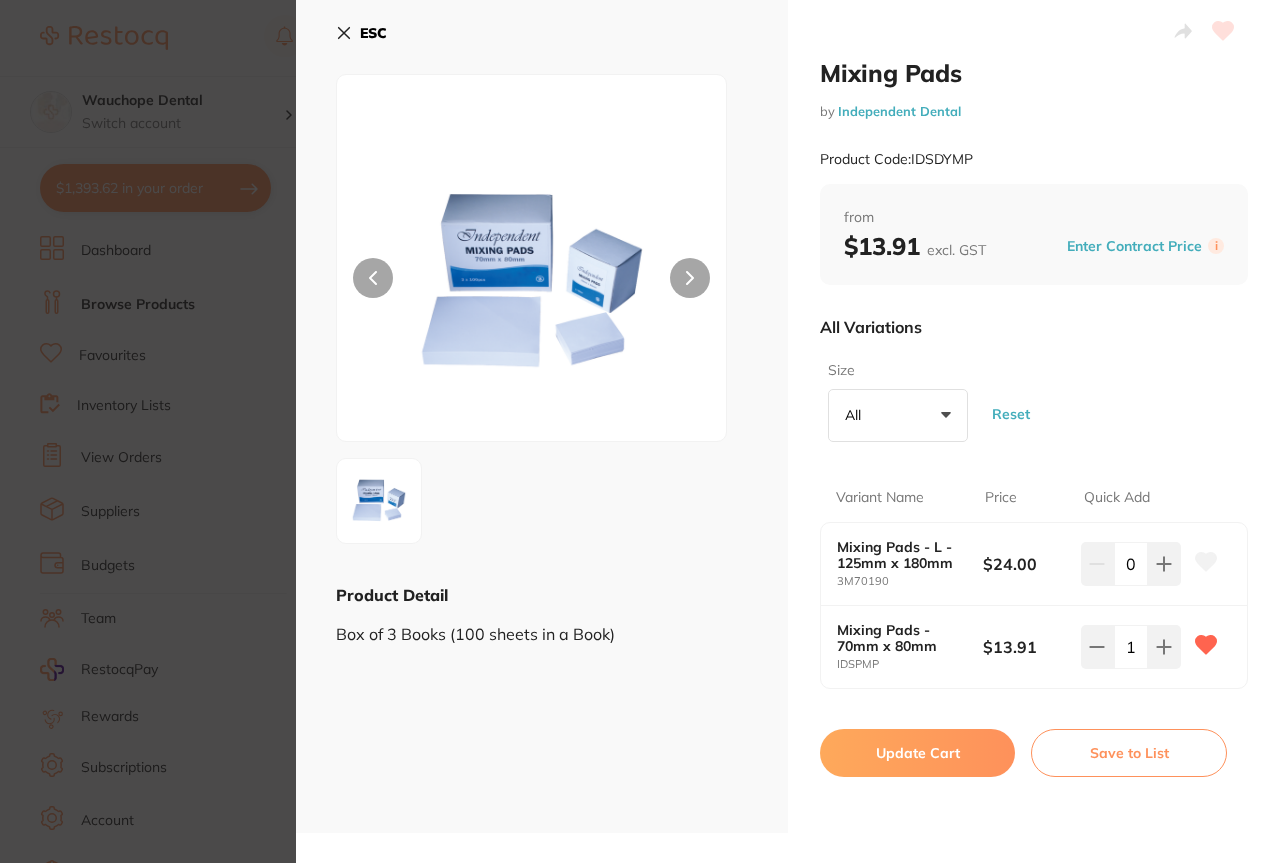 click on "Update Cart" at bounding box center (917, 753) 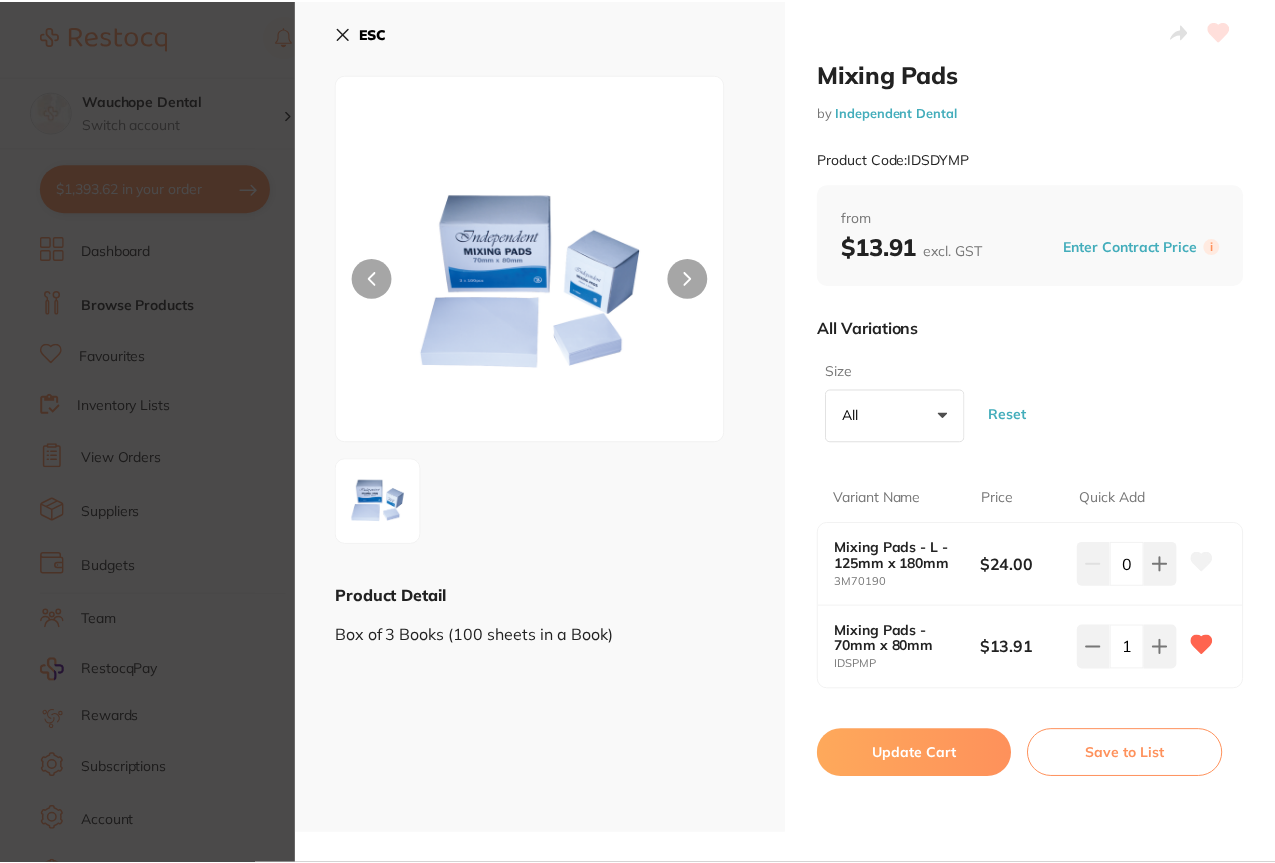 scroll, scrollTop: 868, scrollLeft: 0, axis: vertical 